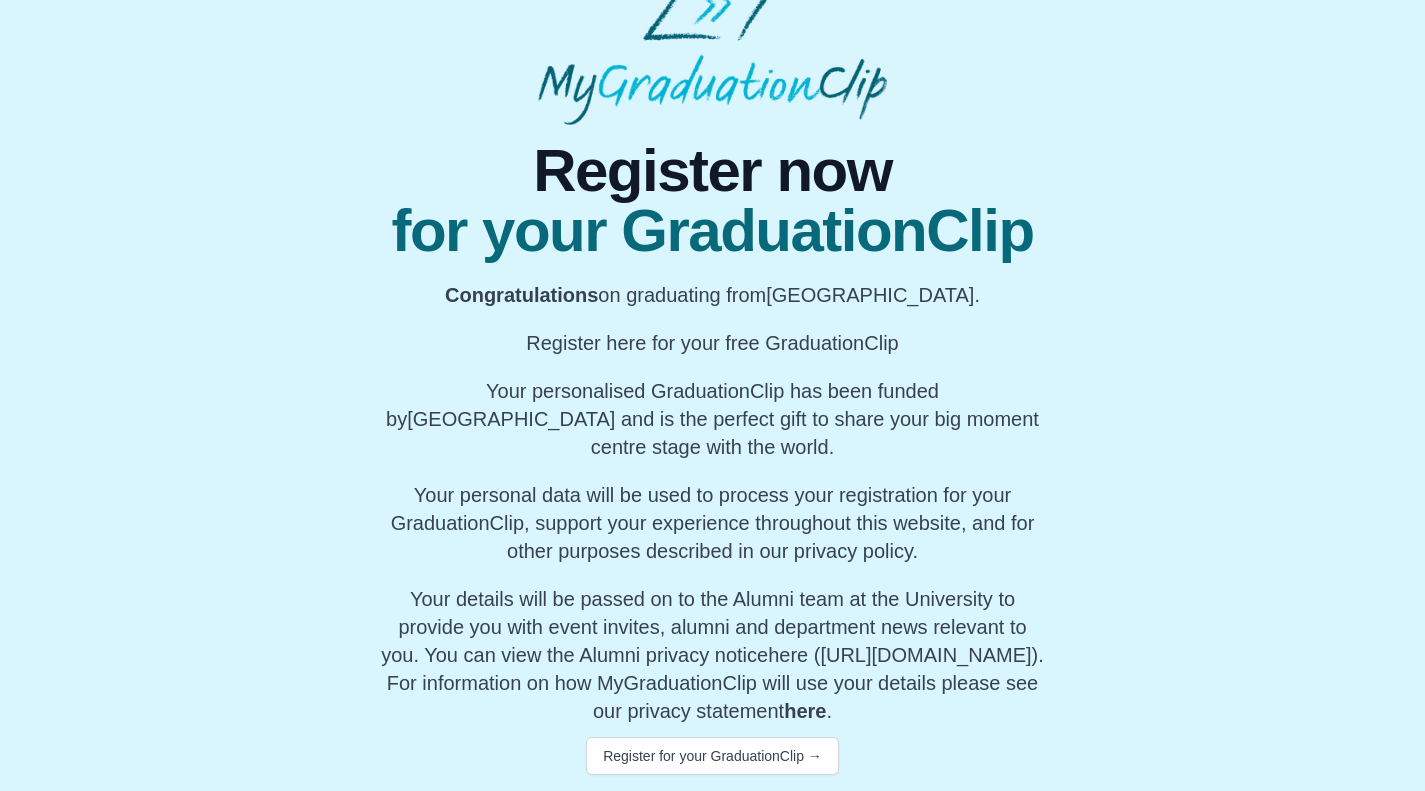 scroll, scrollTop: 130, scrollLeft: 0, axis: vertical 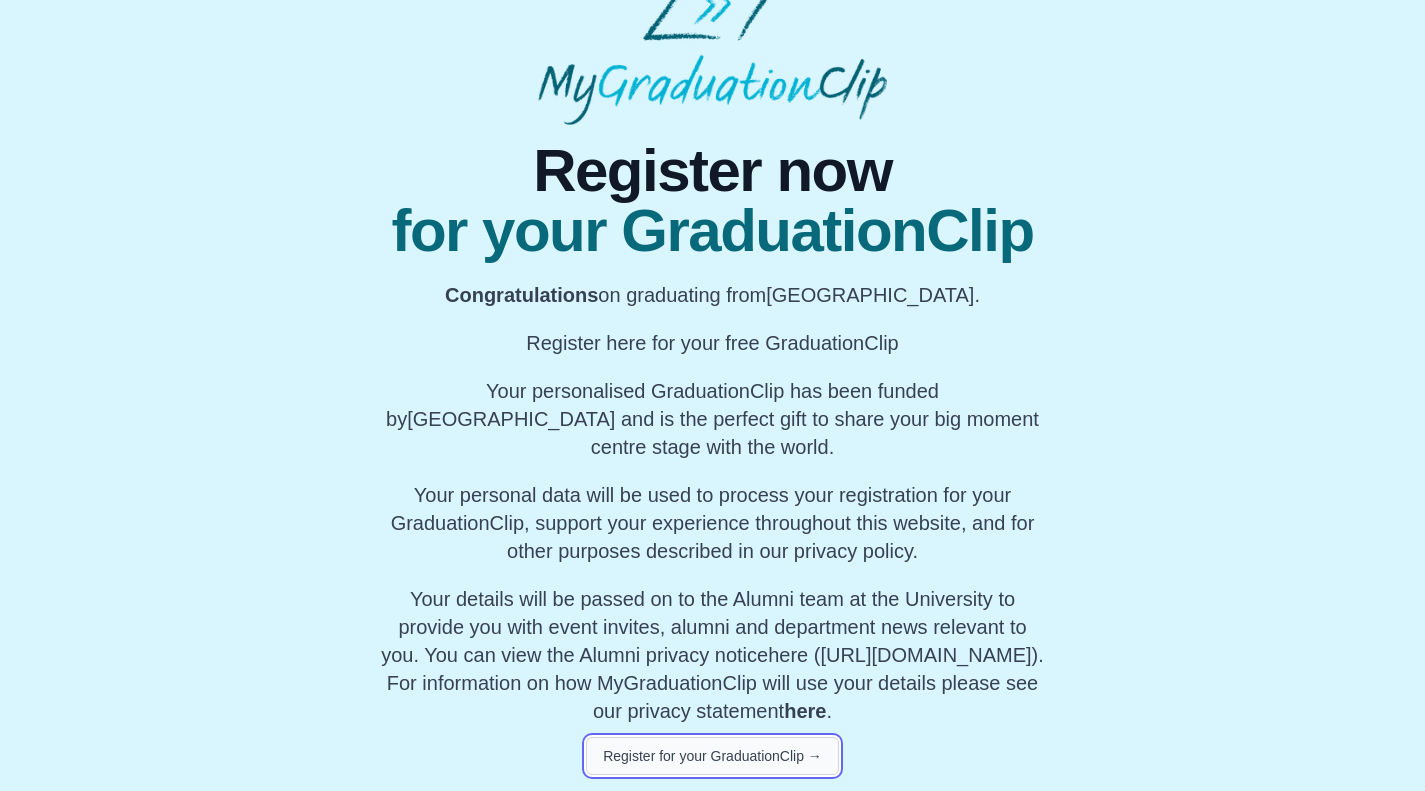 click on "Register for your GraduationClip →" at bounding box center [712, 756] 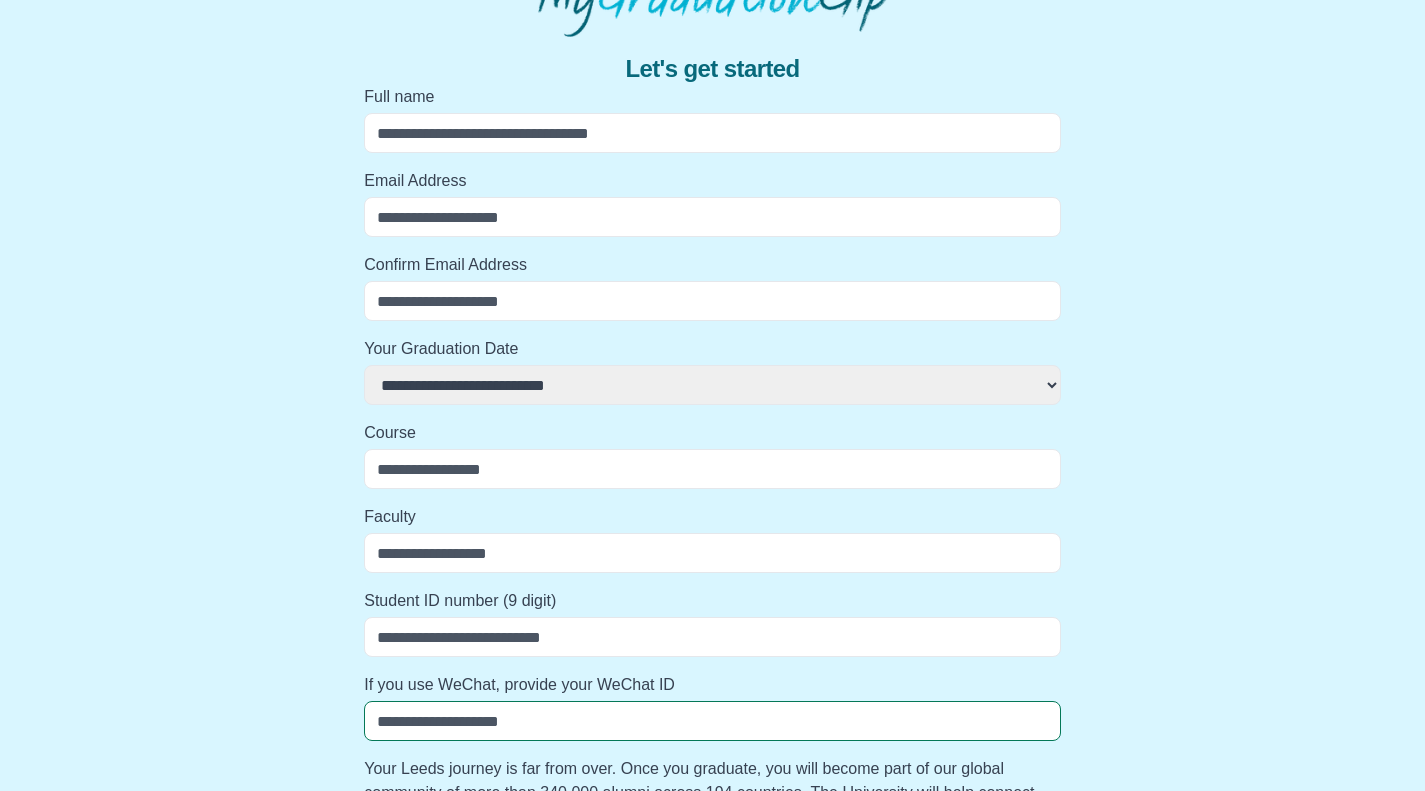 click on "**********" at bounding box center (712, 385) 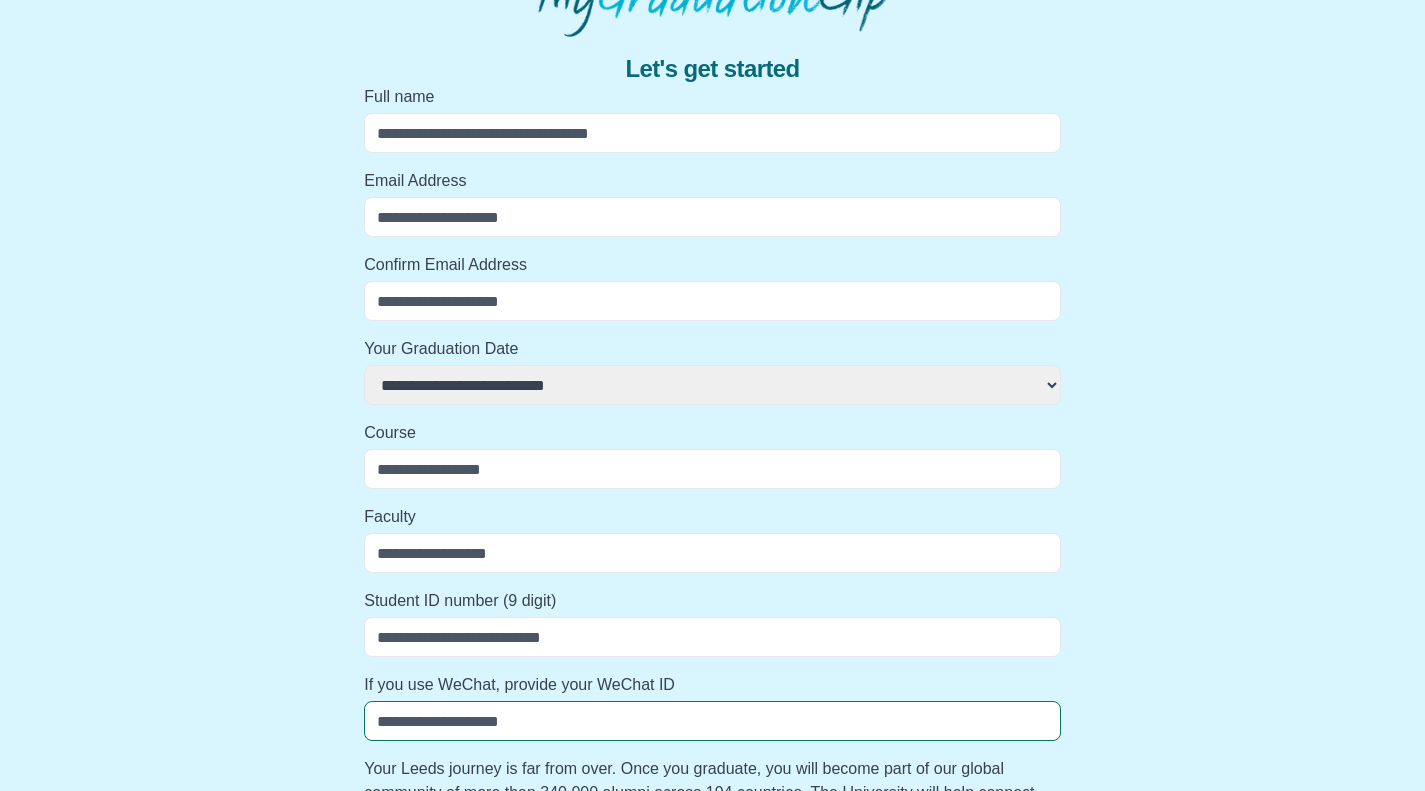 select on "**********" 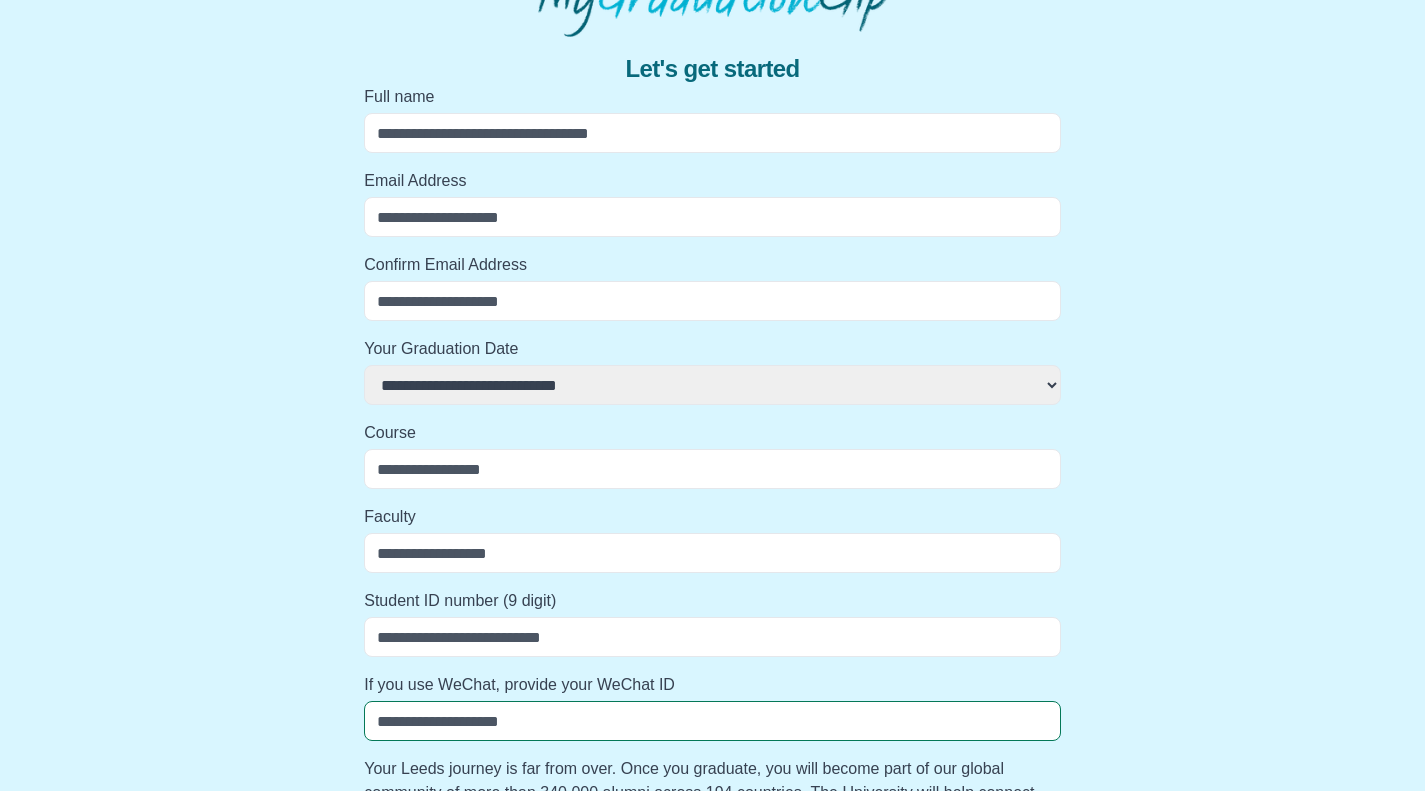 click on "**********" at bounding box center (712, 385) 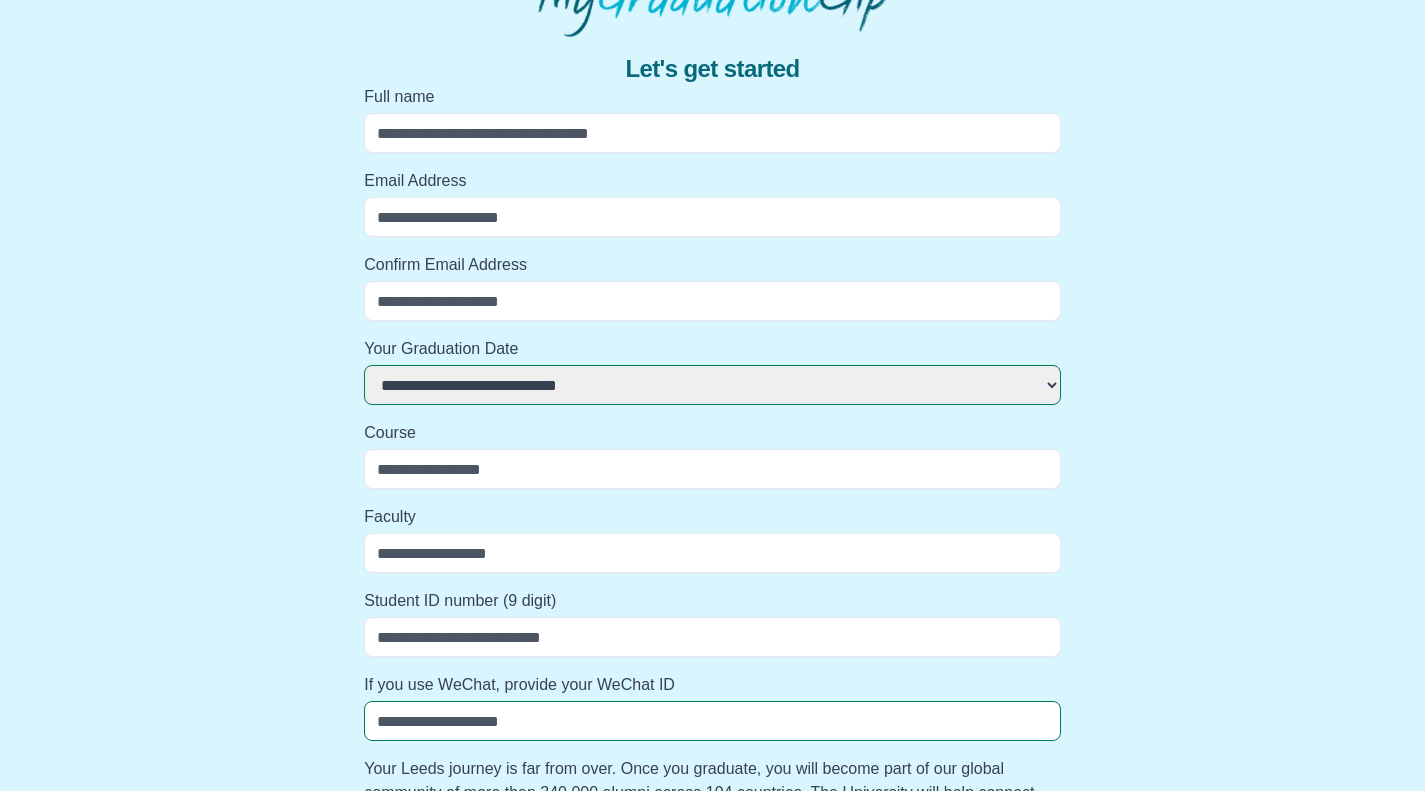 select 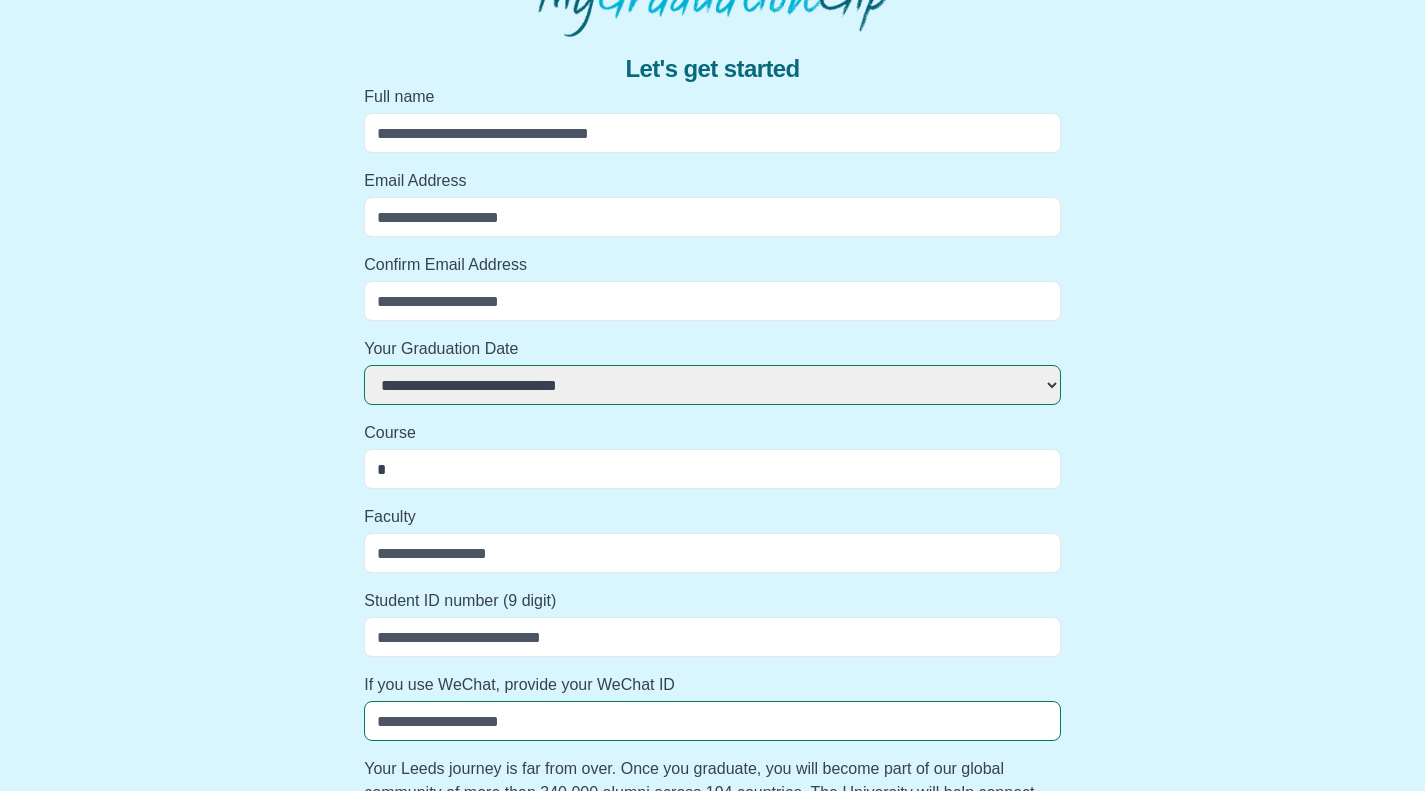 select 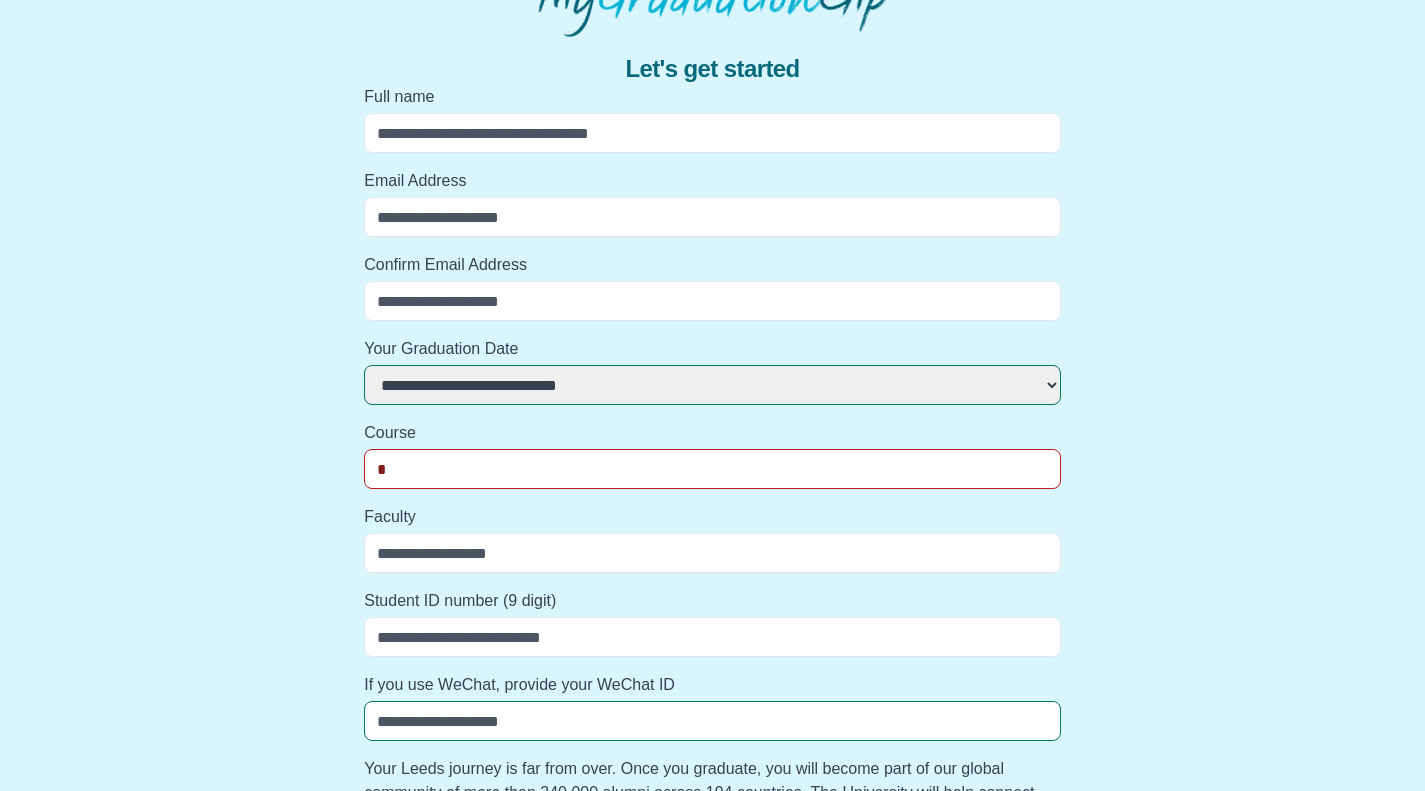type on "**" 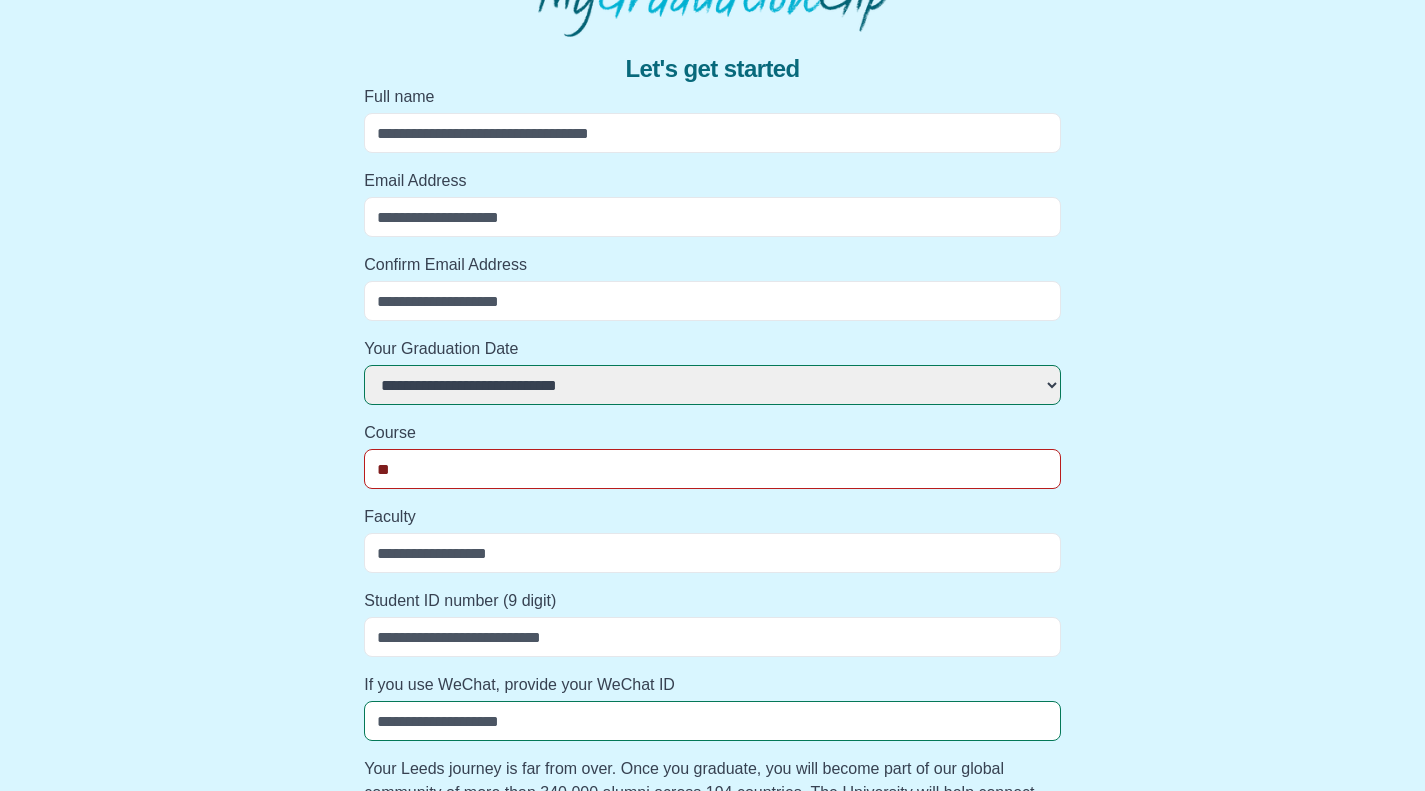 select 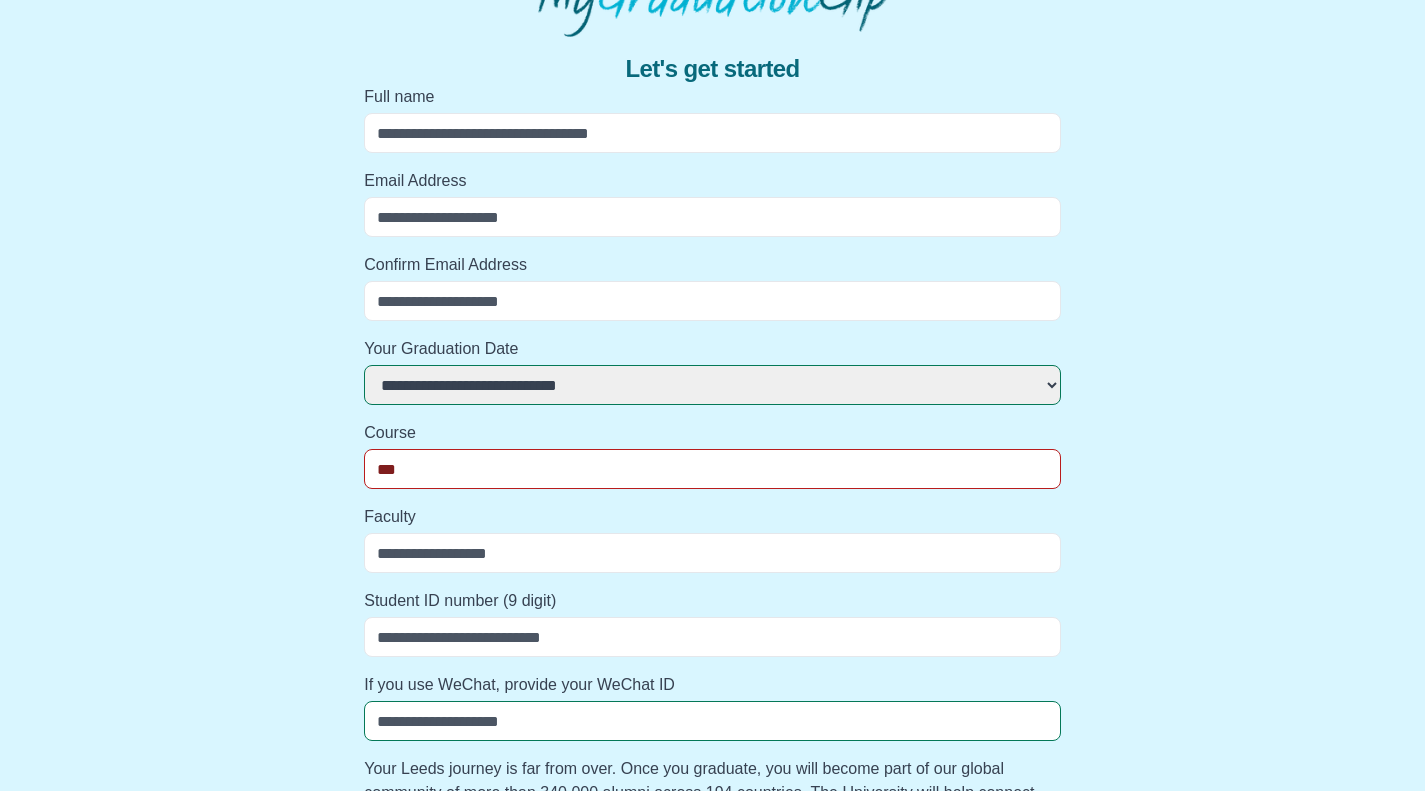 select 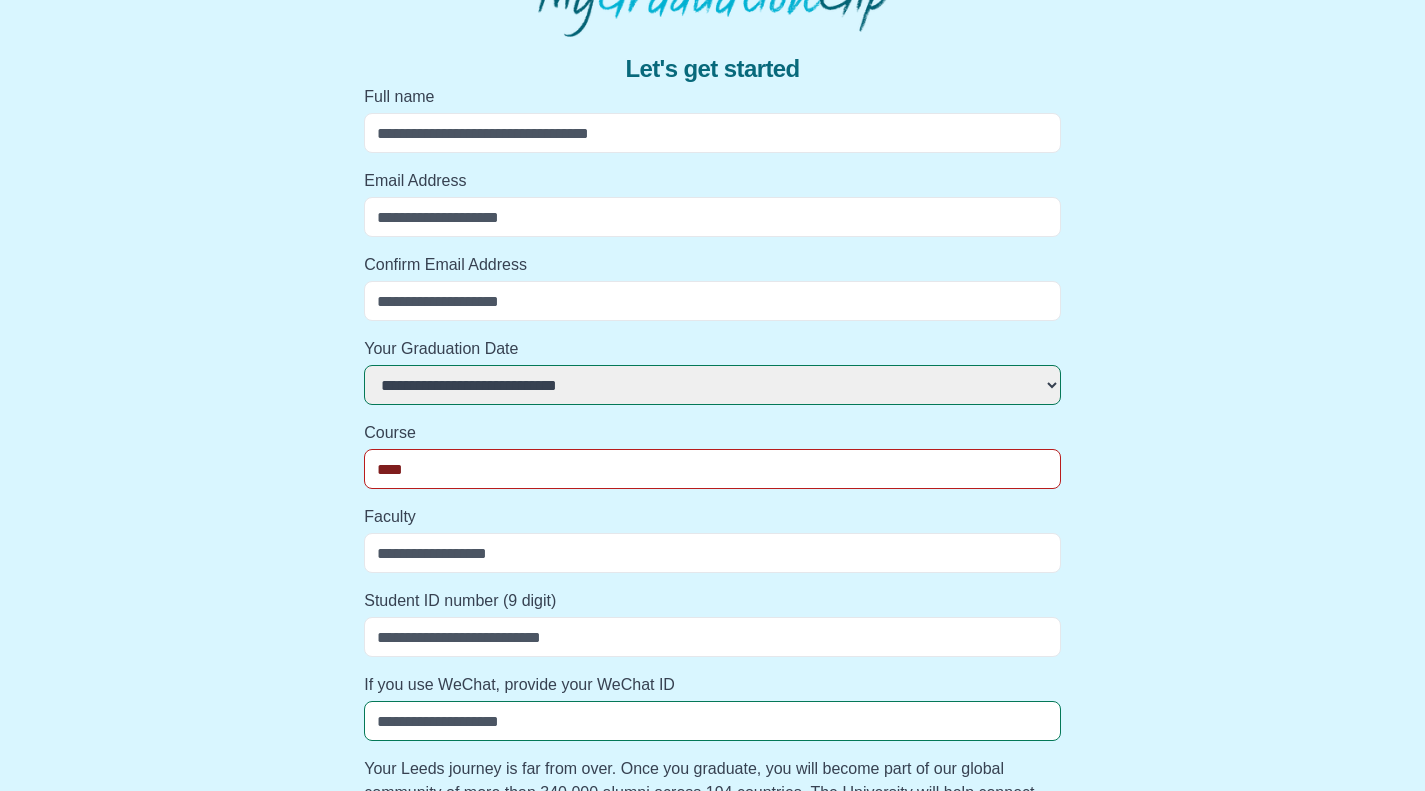 select 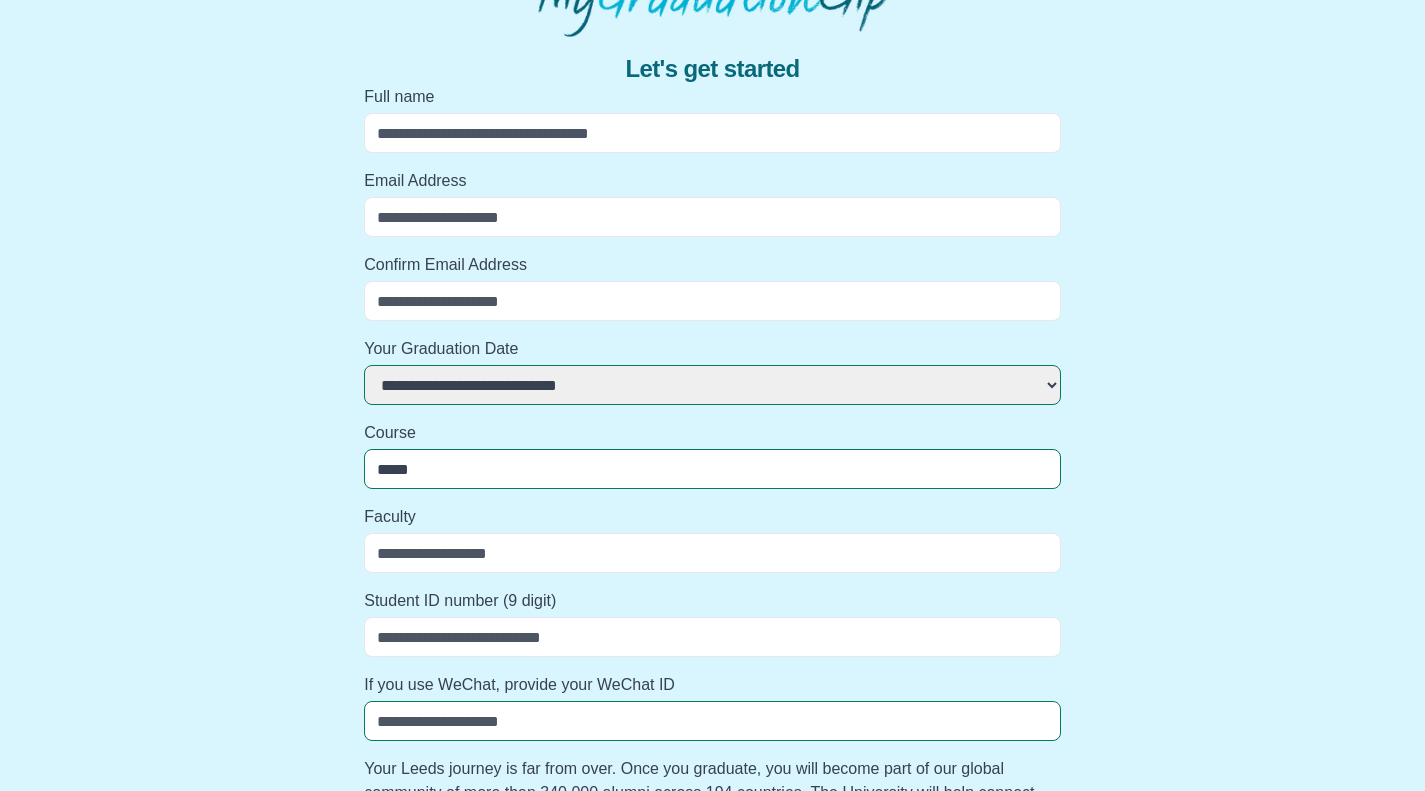 type on "******" 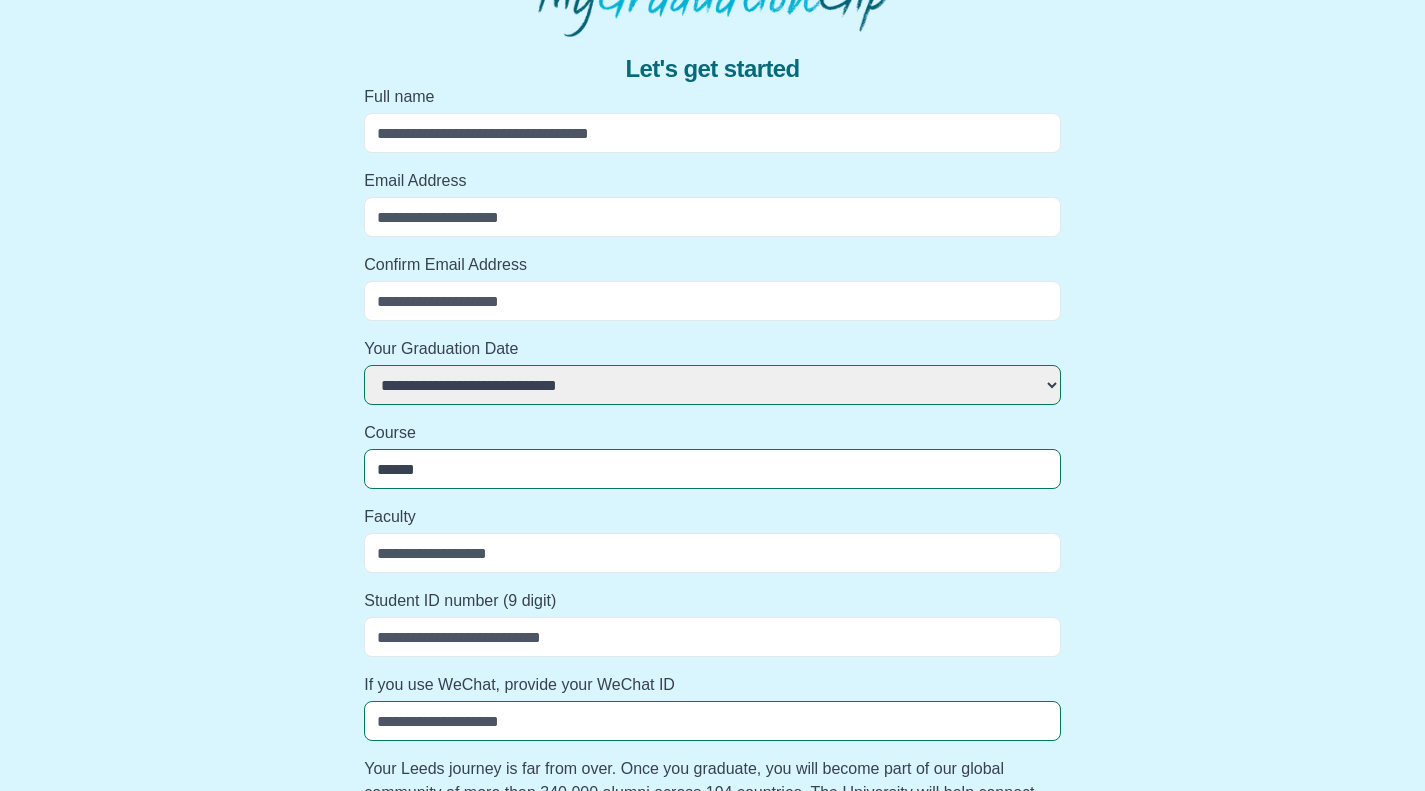 select 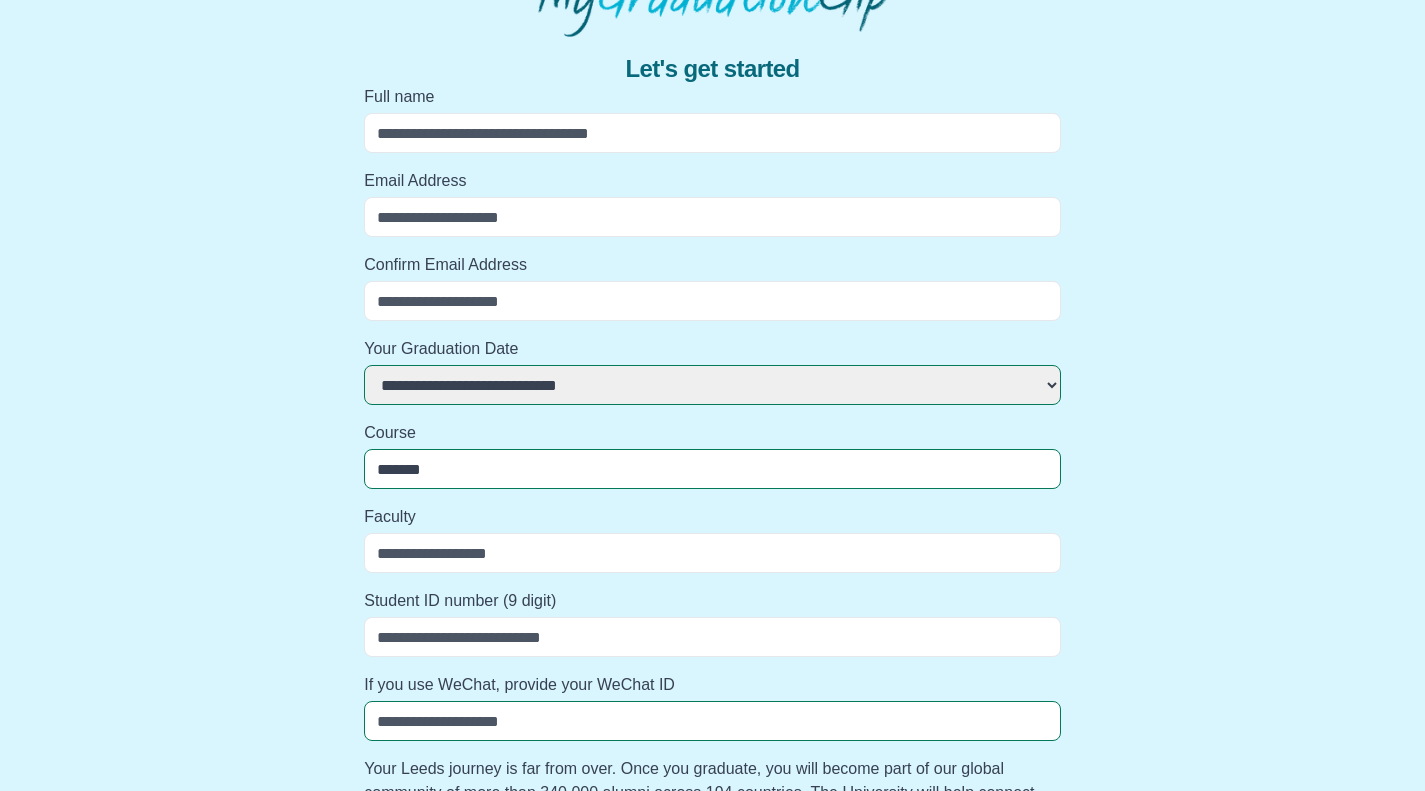 select 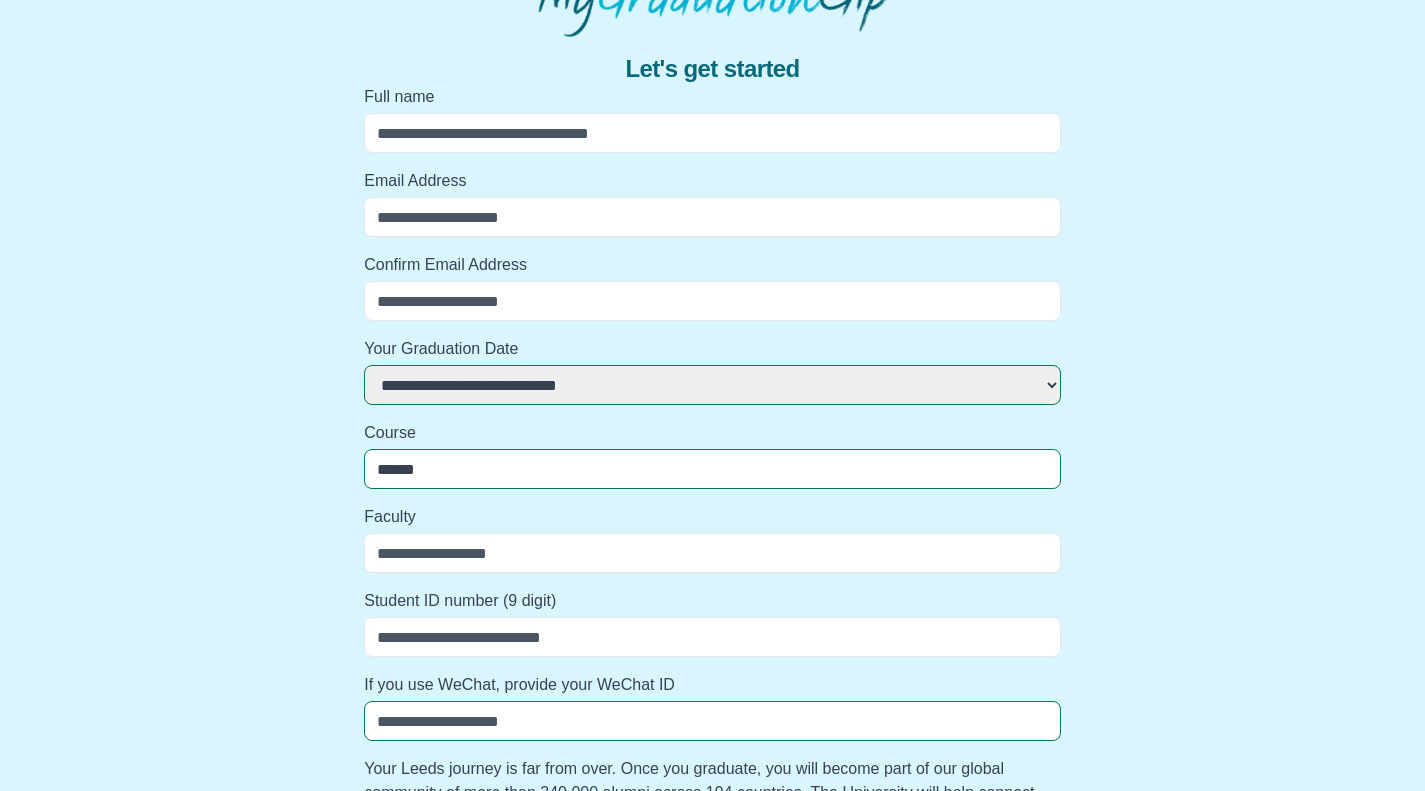 select 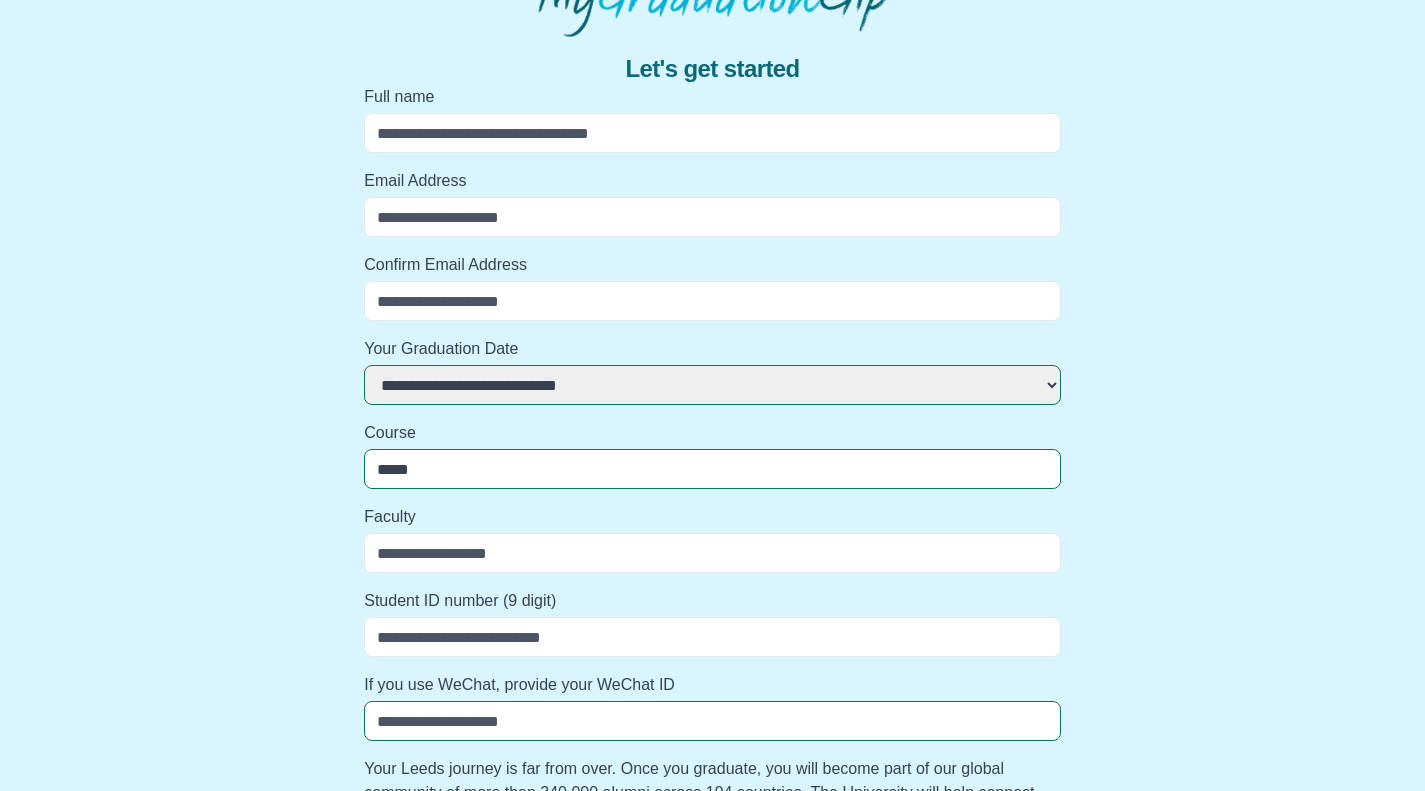 select 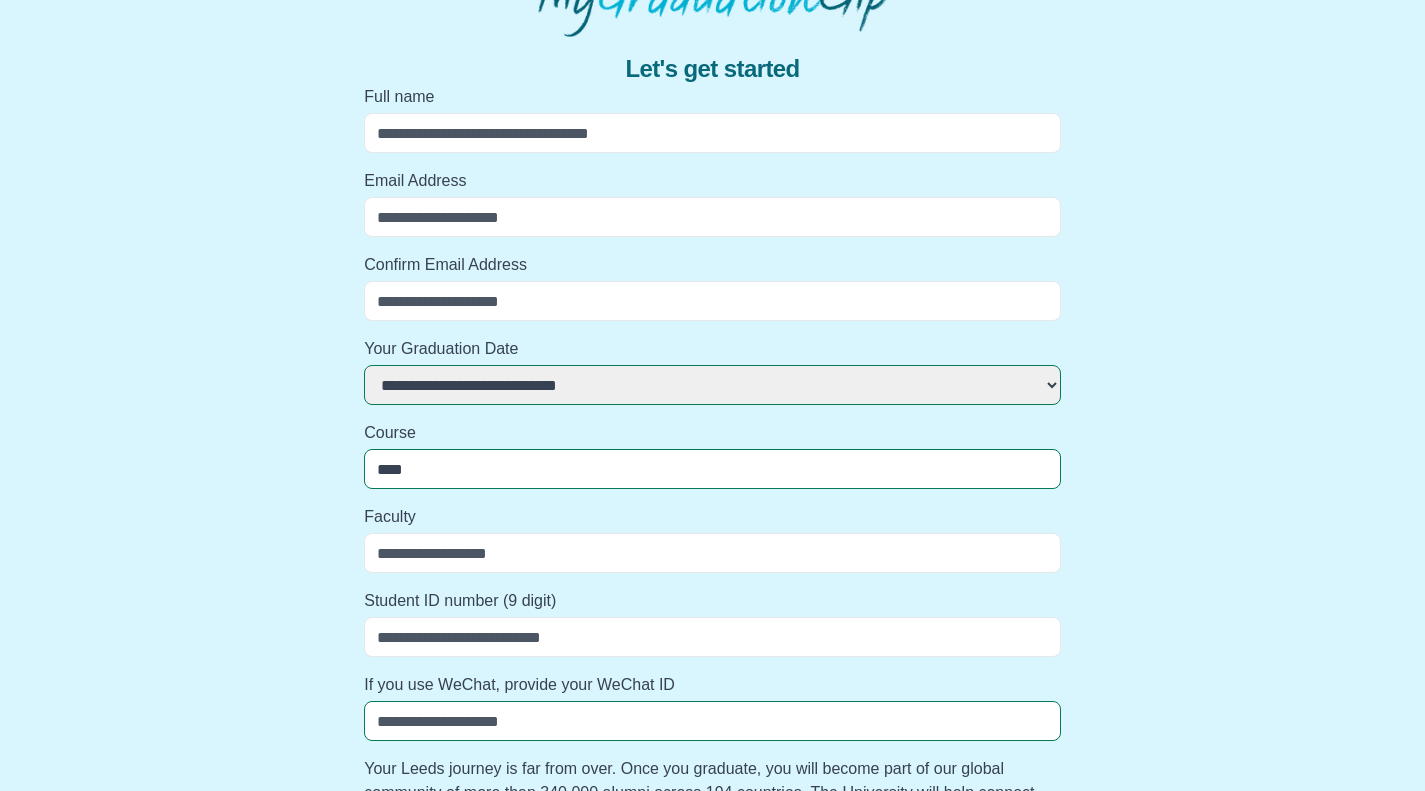 select 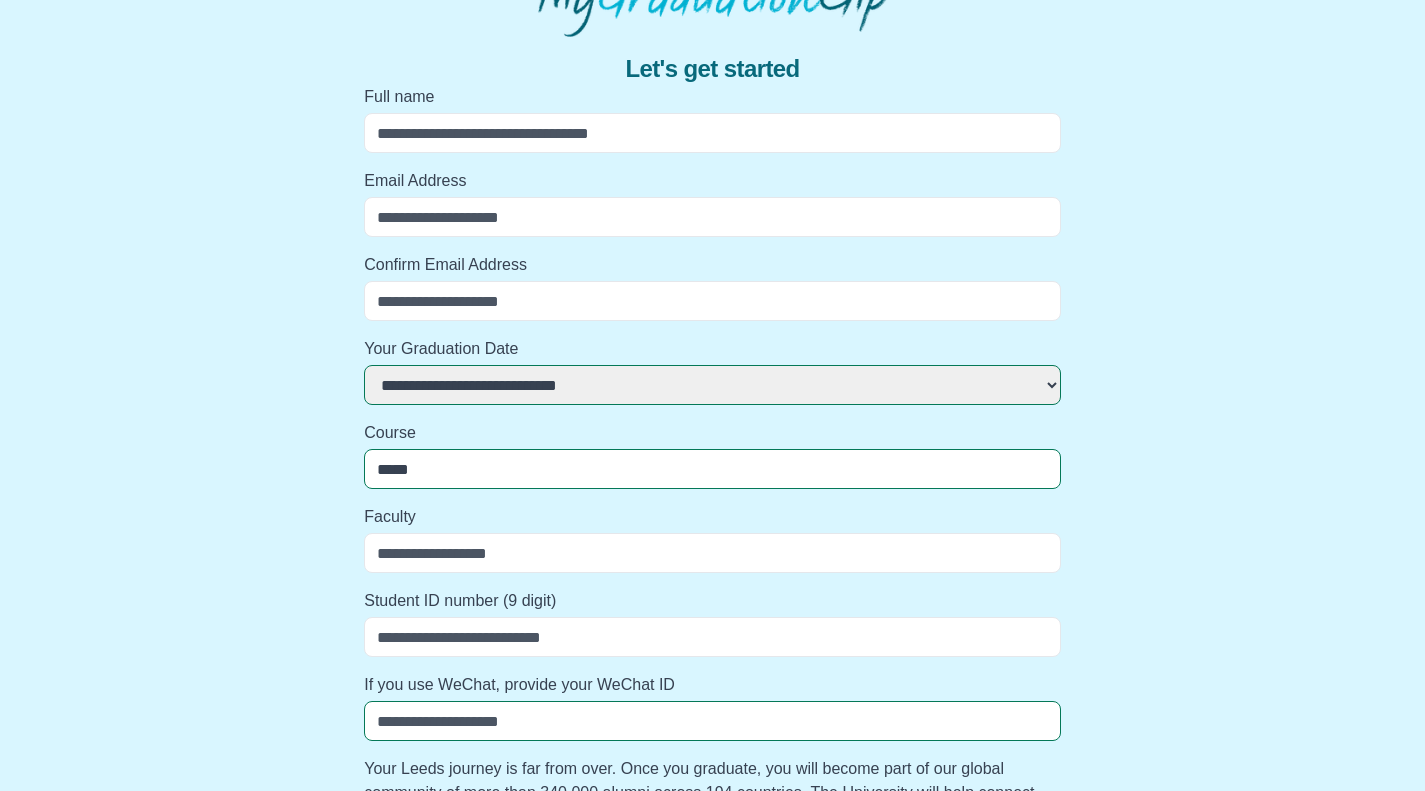 select 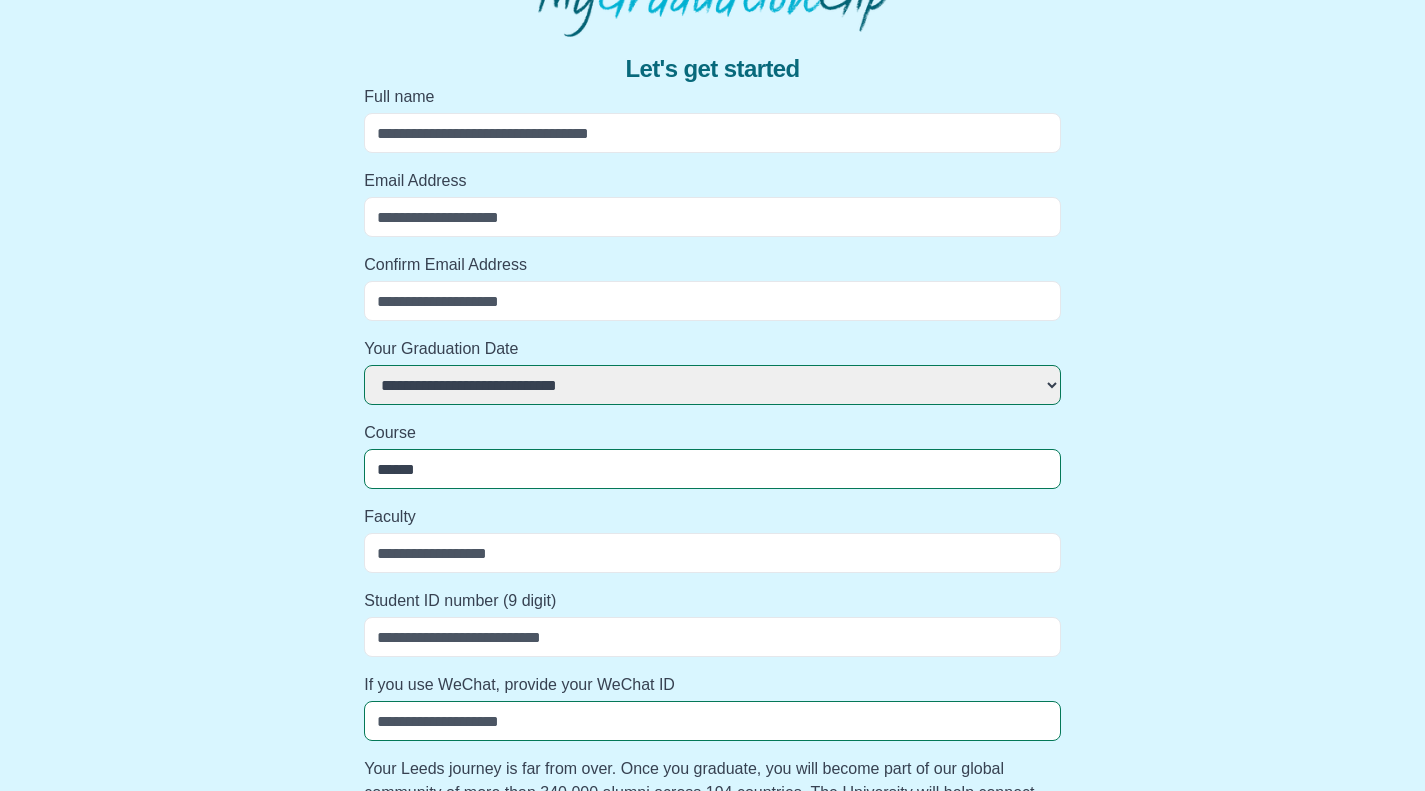 select 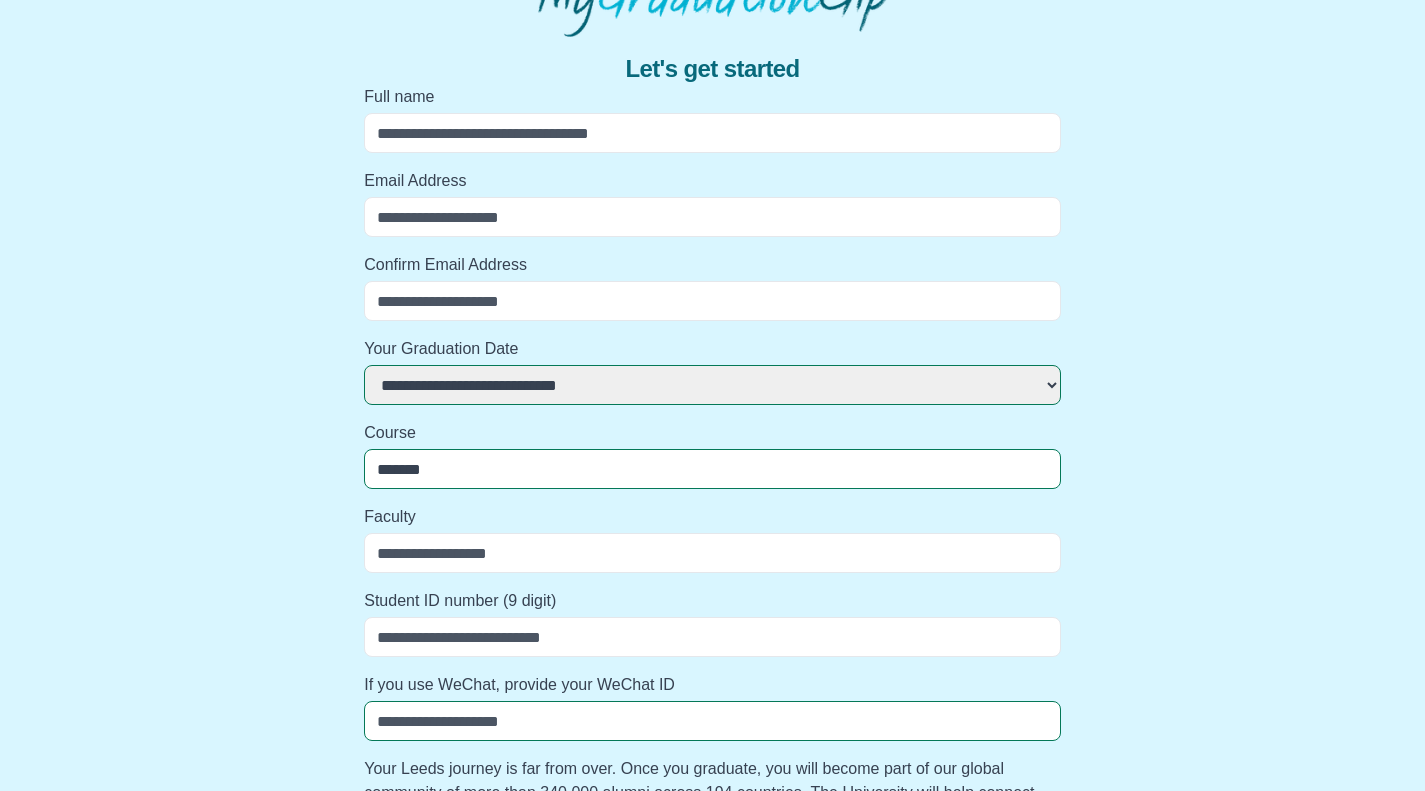 select 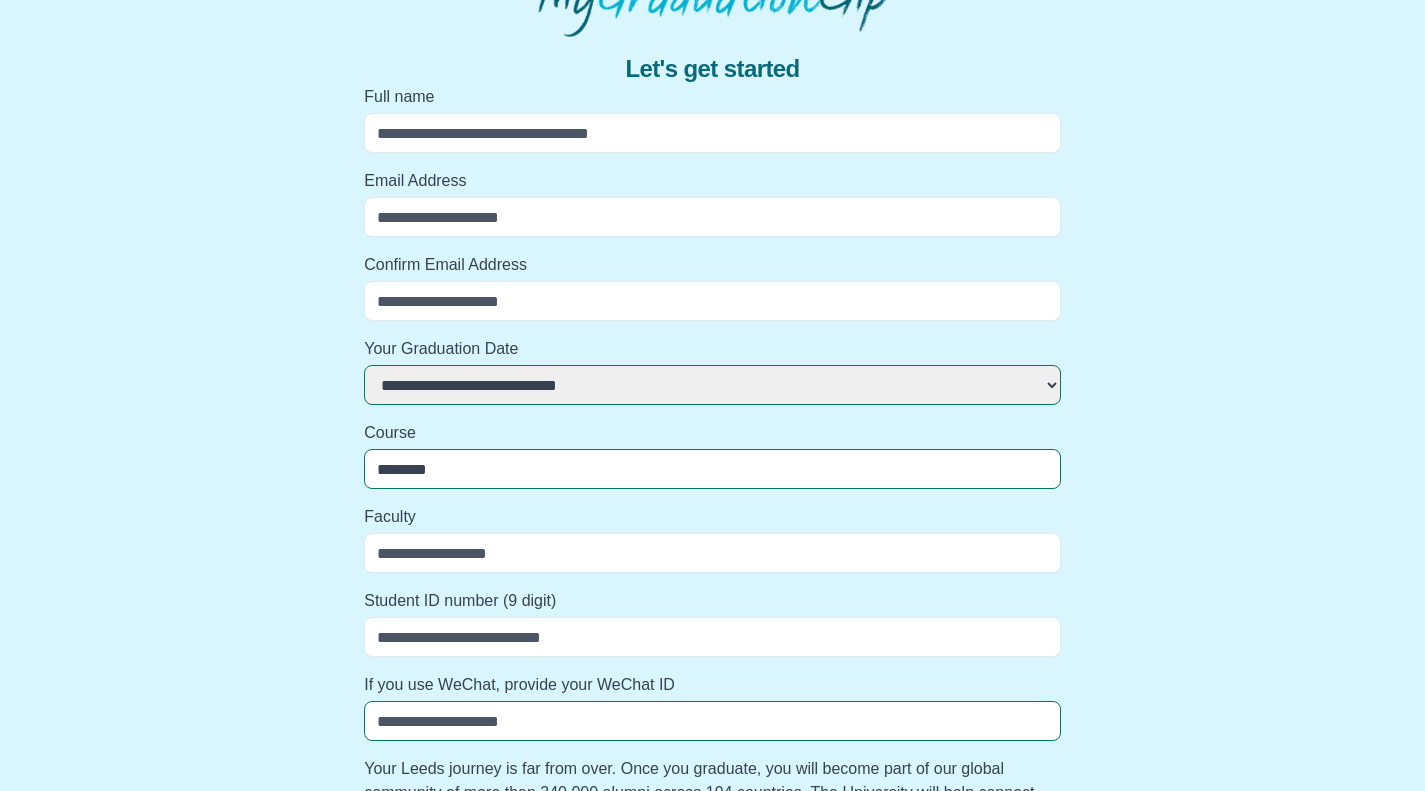 select 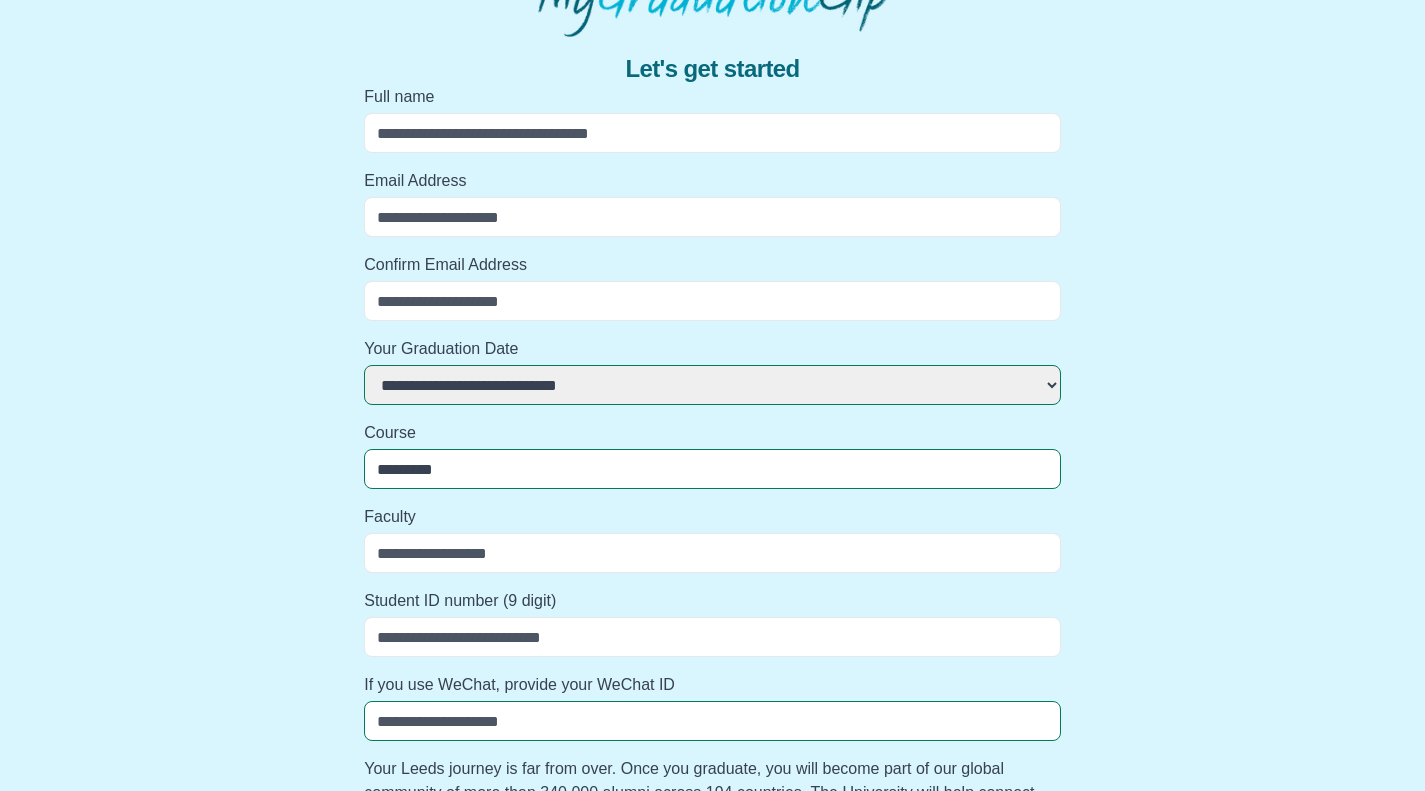select 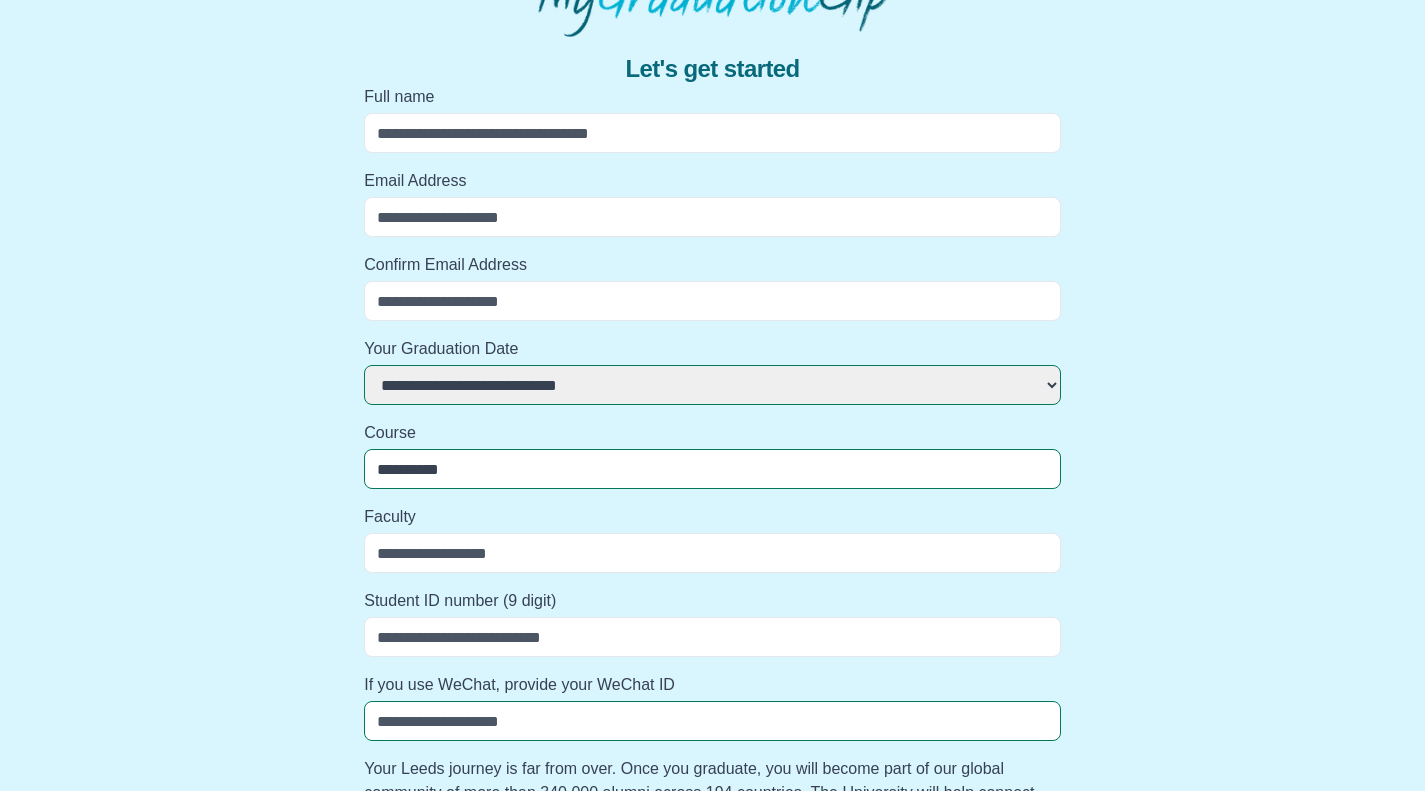 select 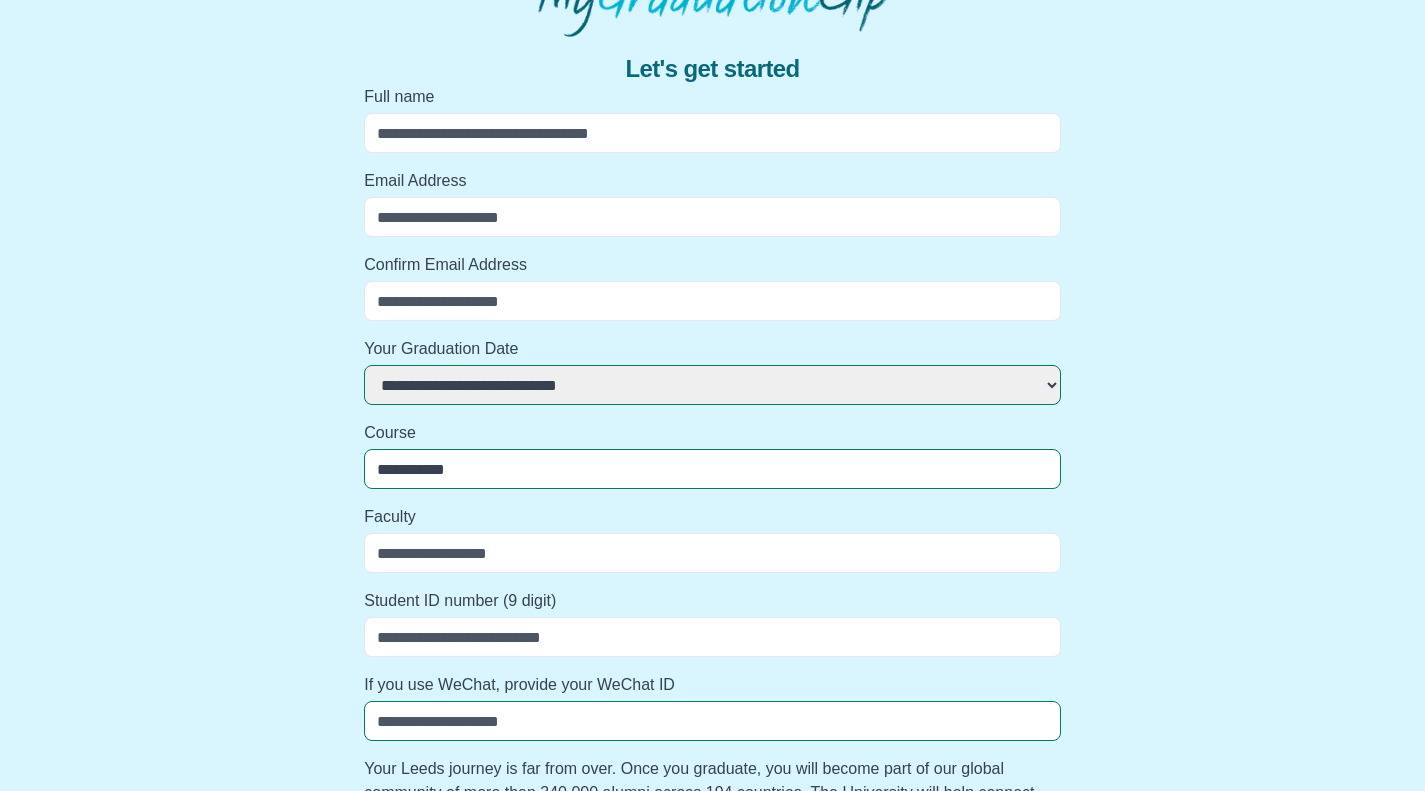 select 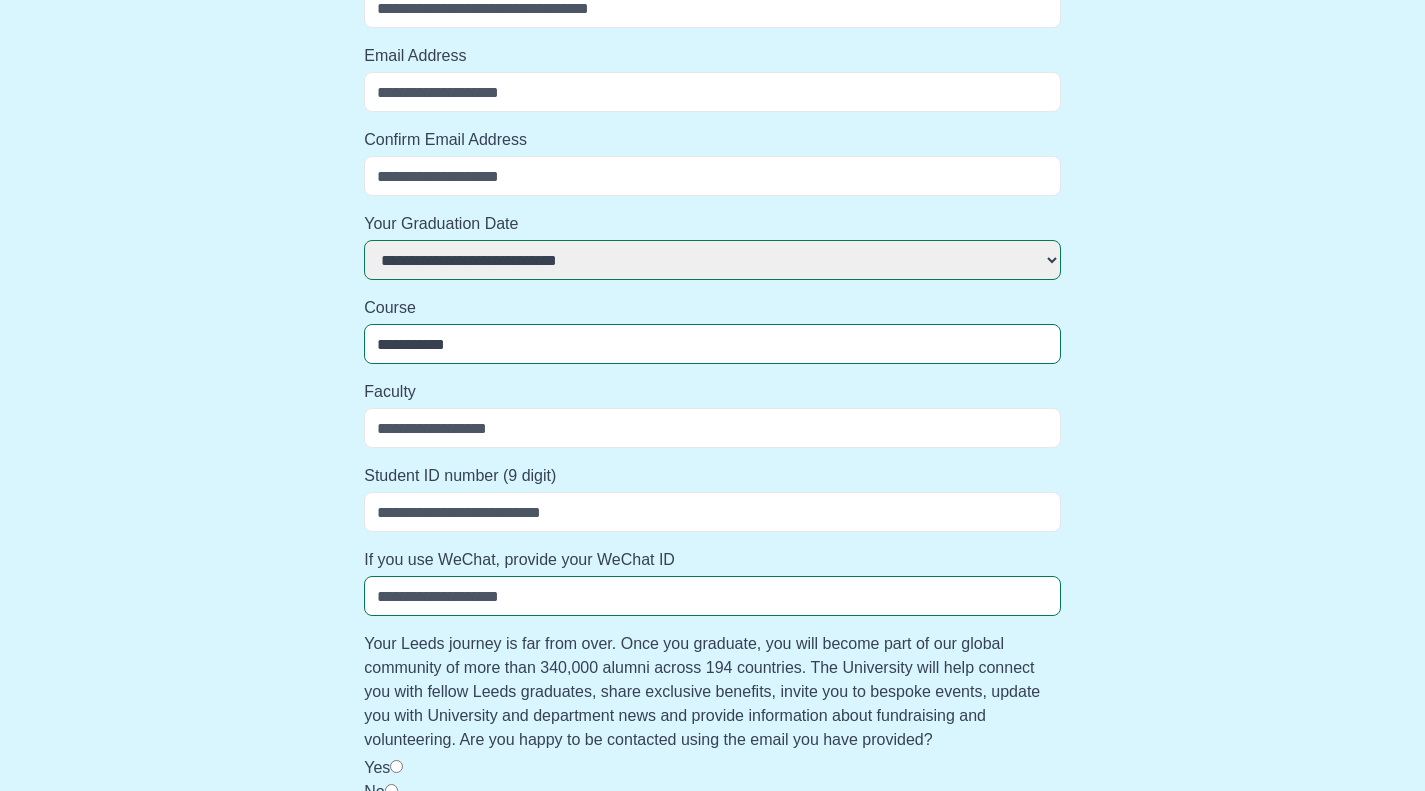 scroll, scrollTop: 256, scrollLeft: 0, axis: vertical 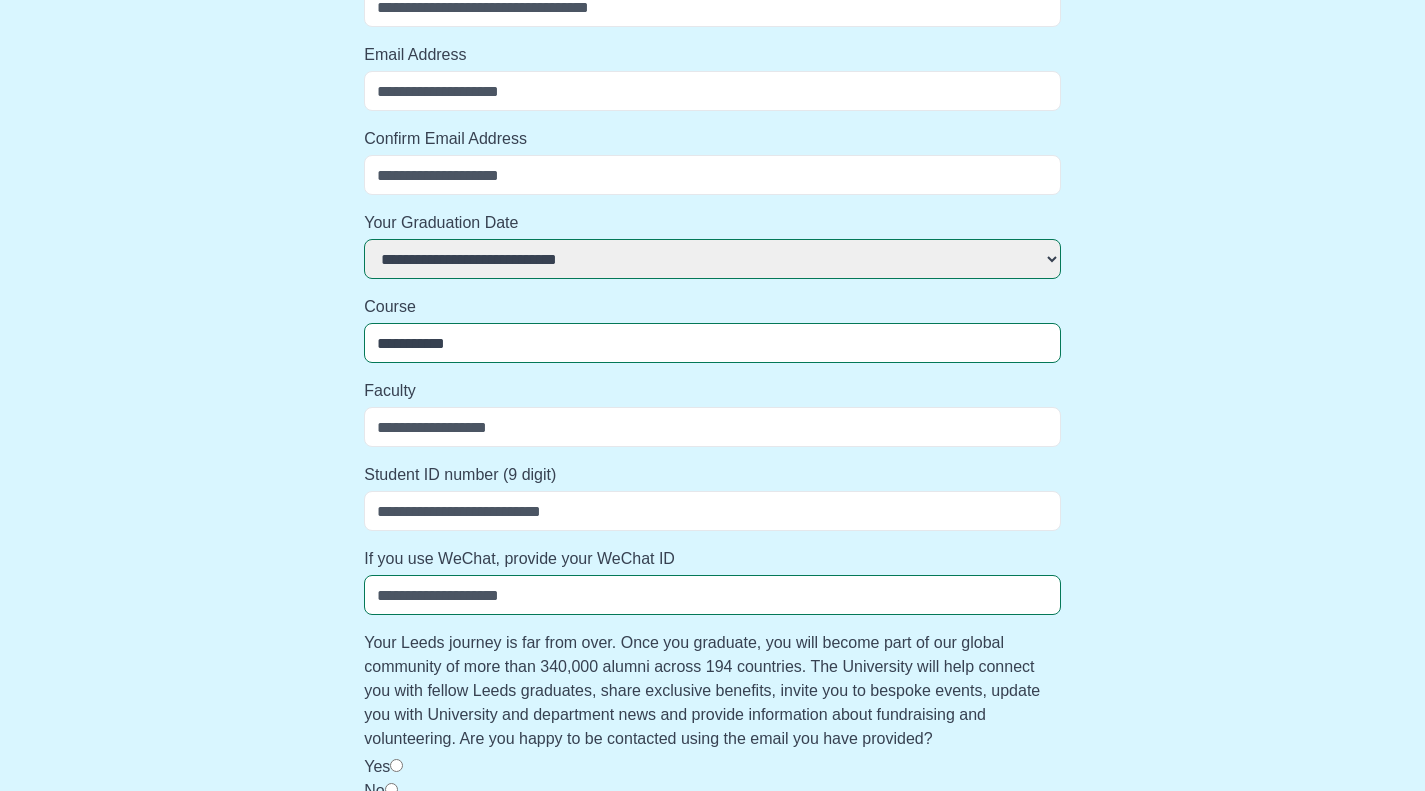 type on "**********" 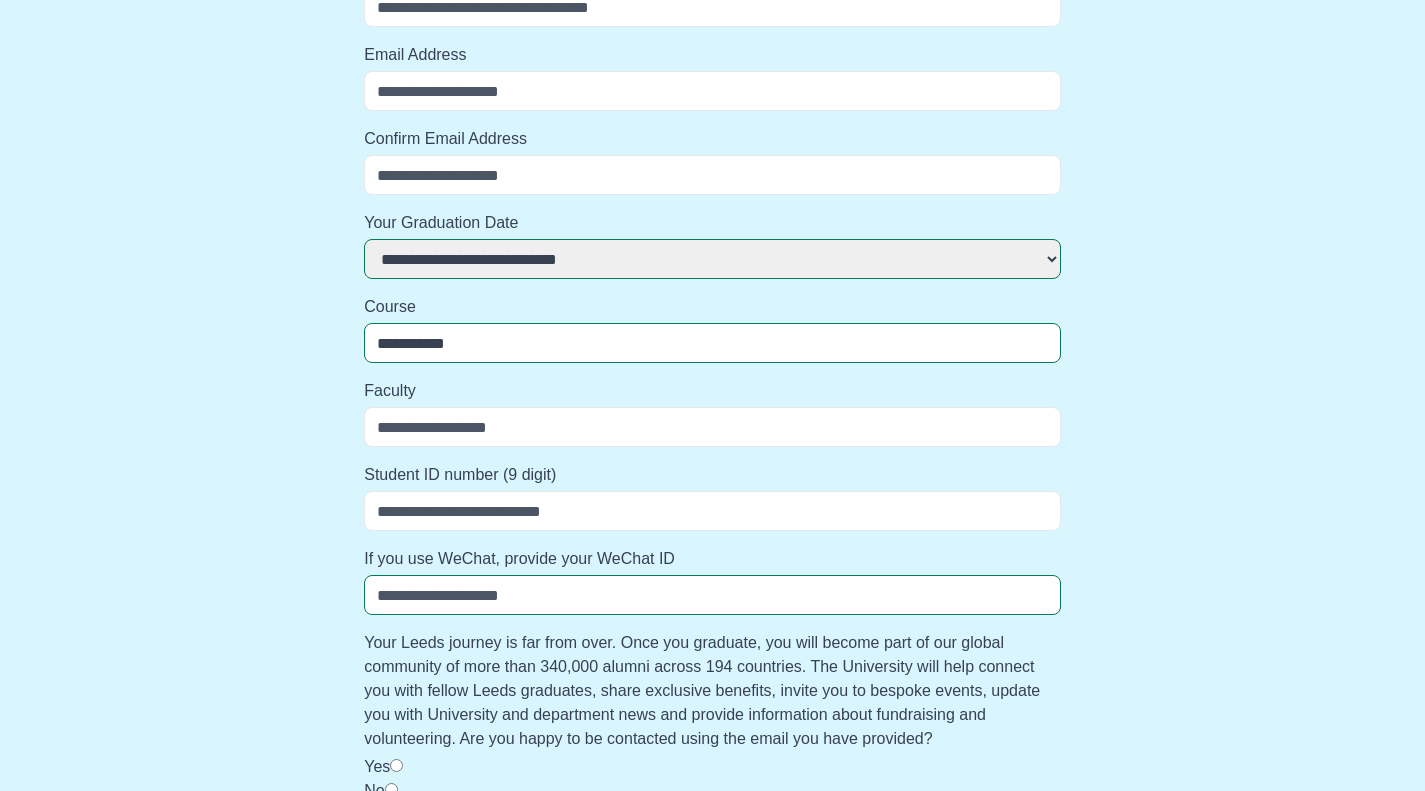 type on "*" 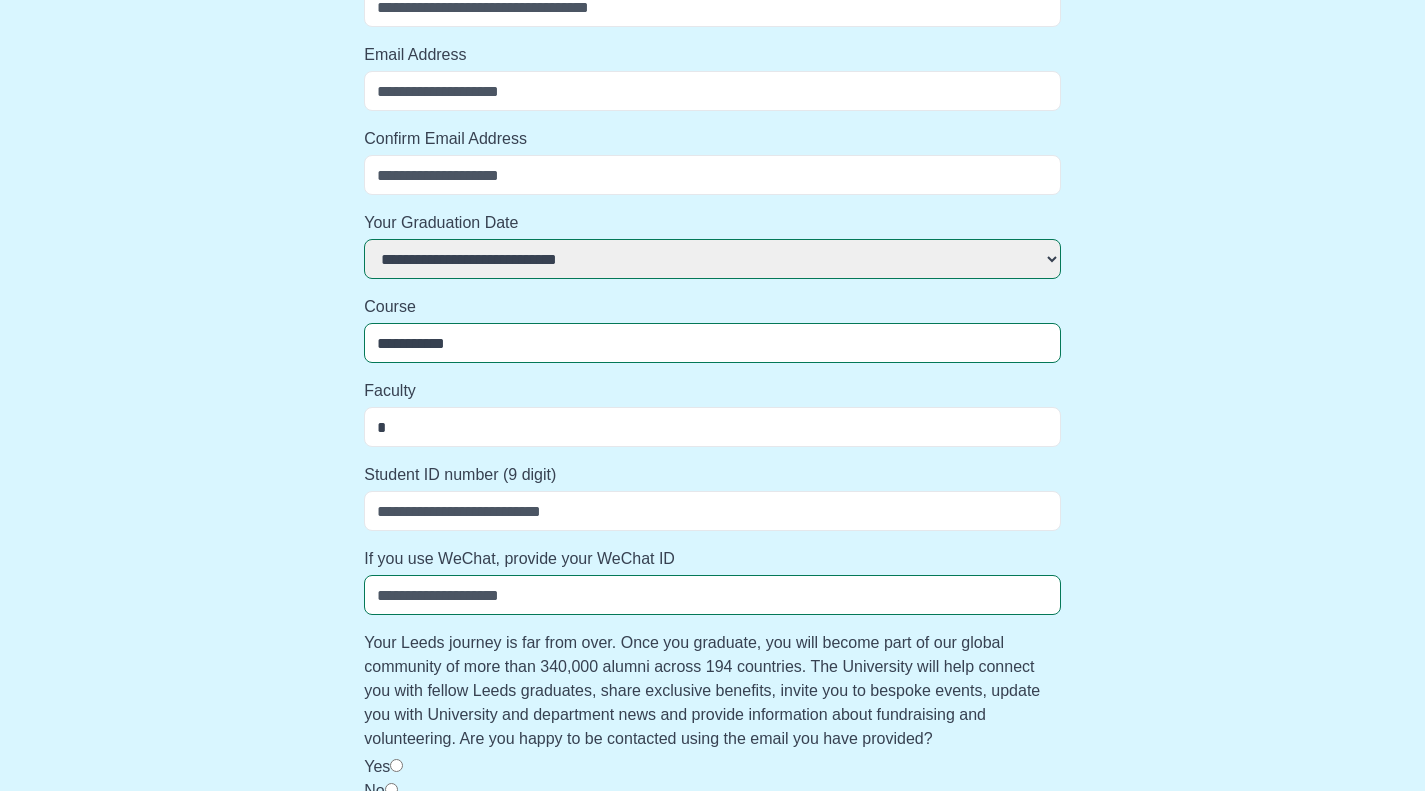 select 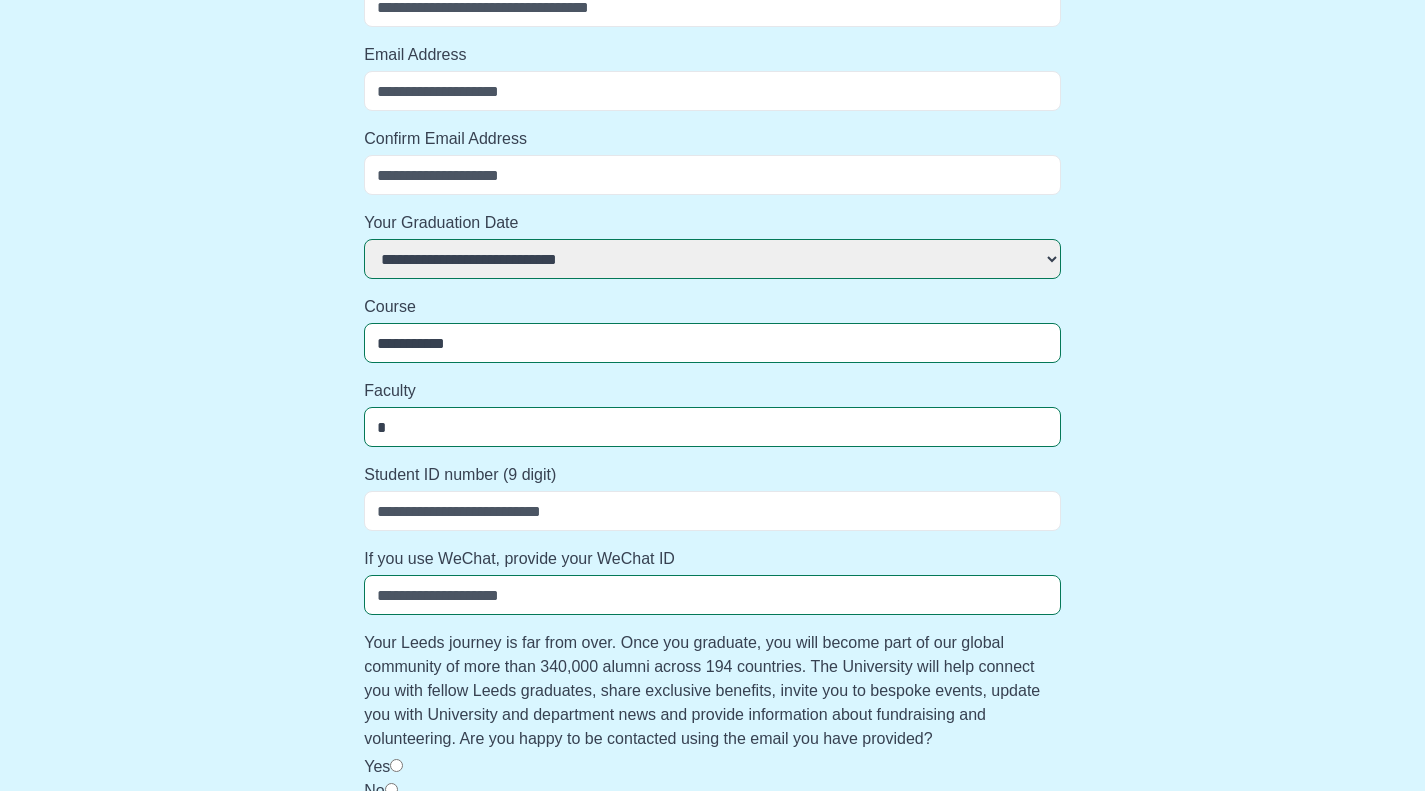 type on "**" 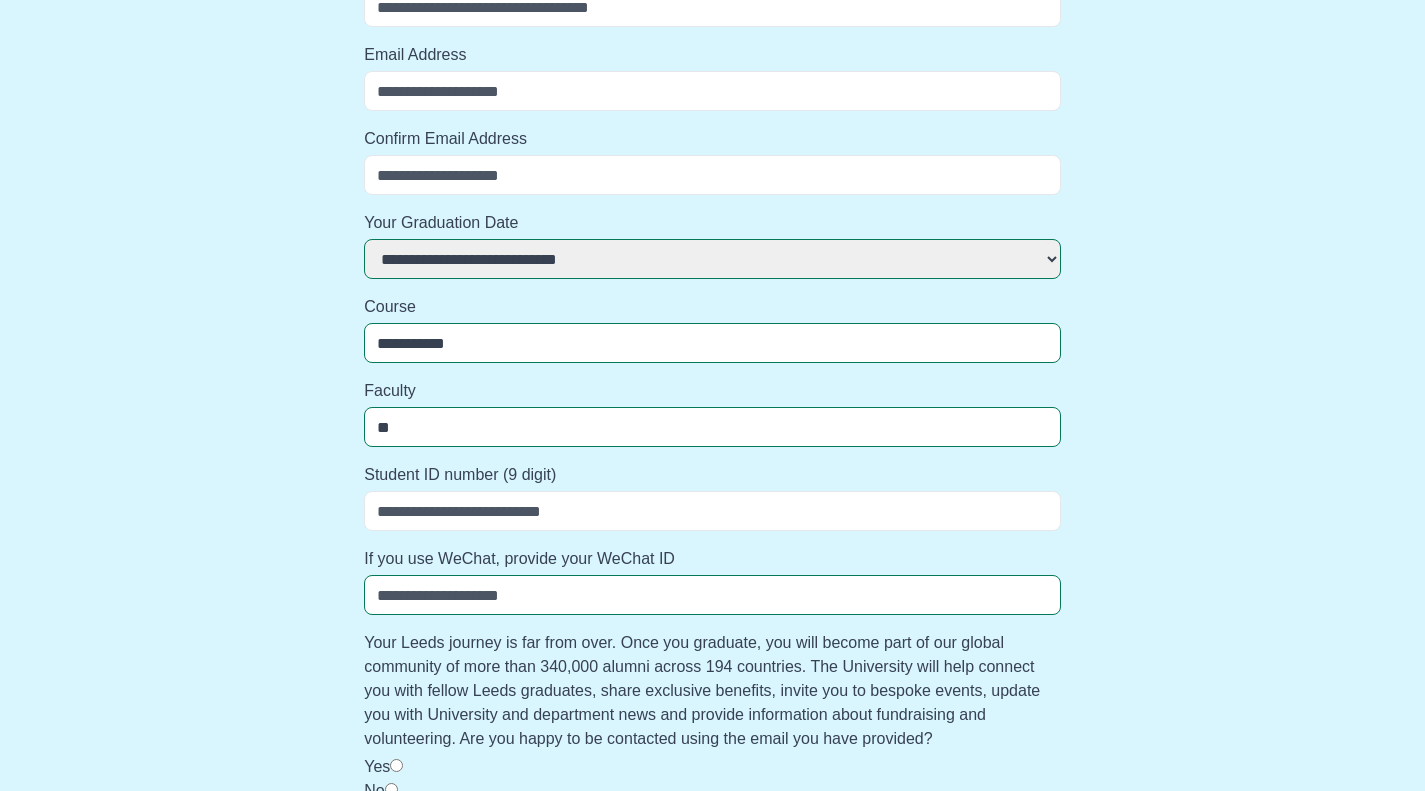 select 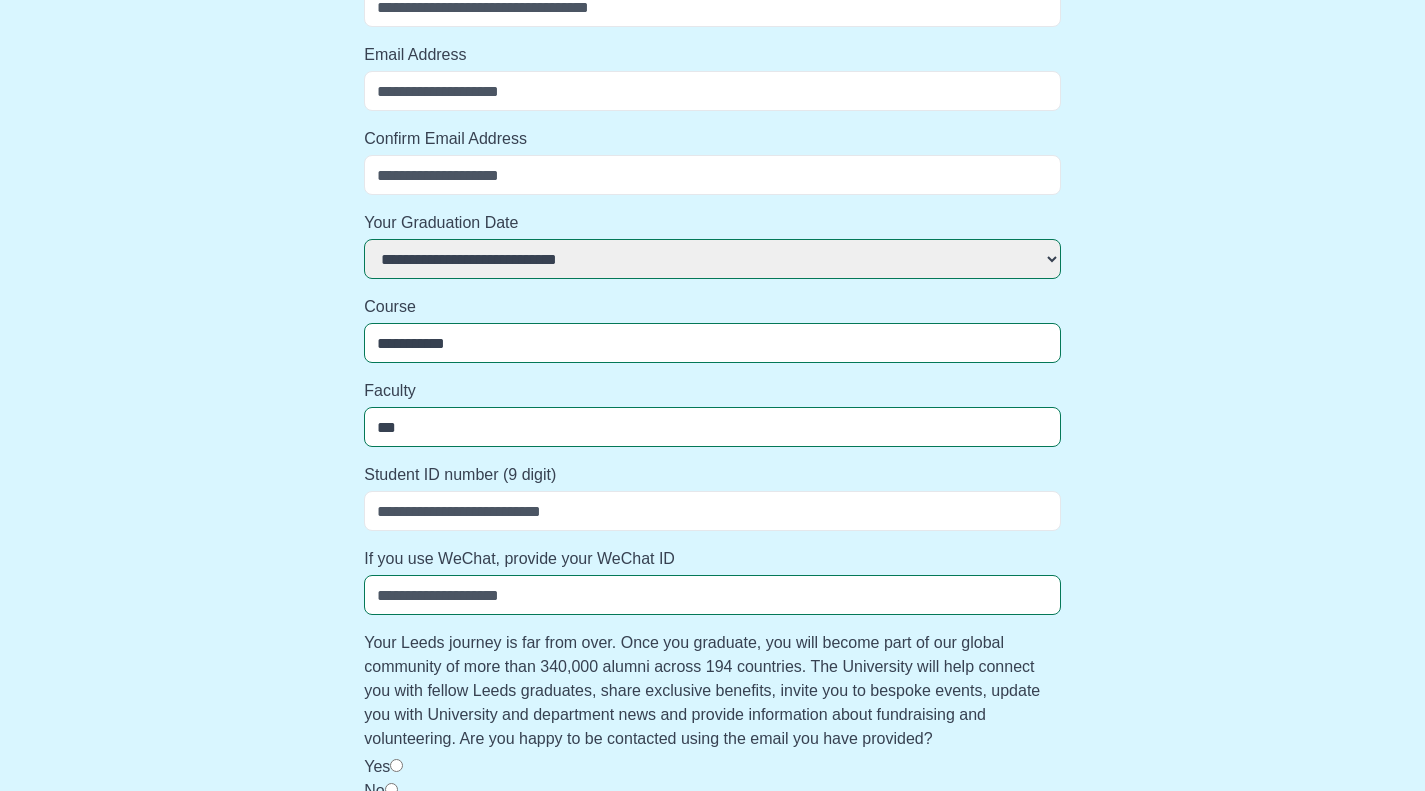 select 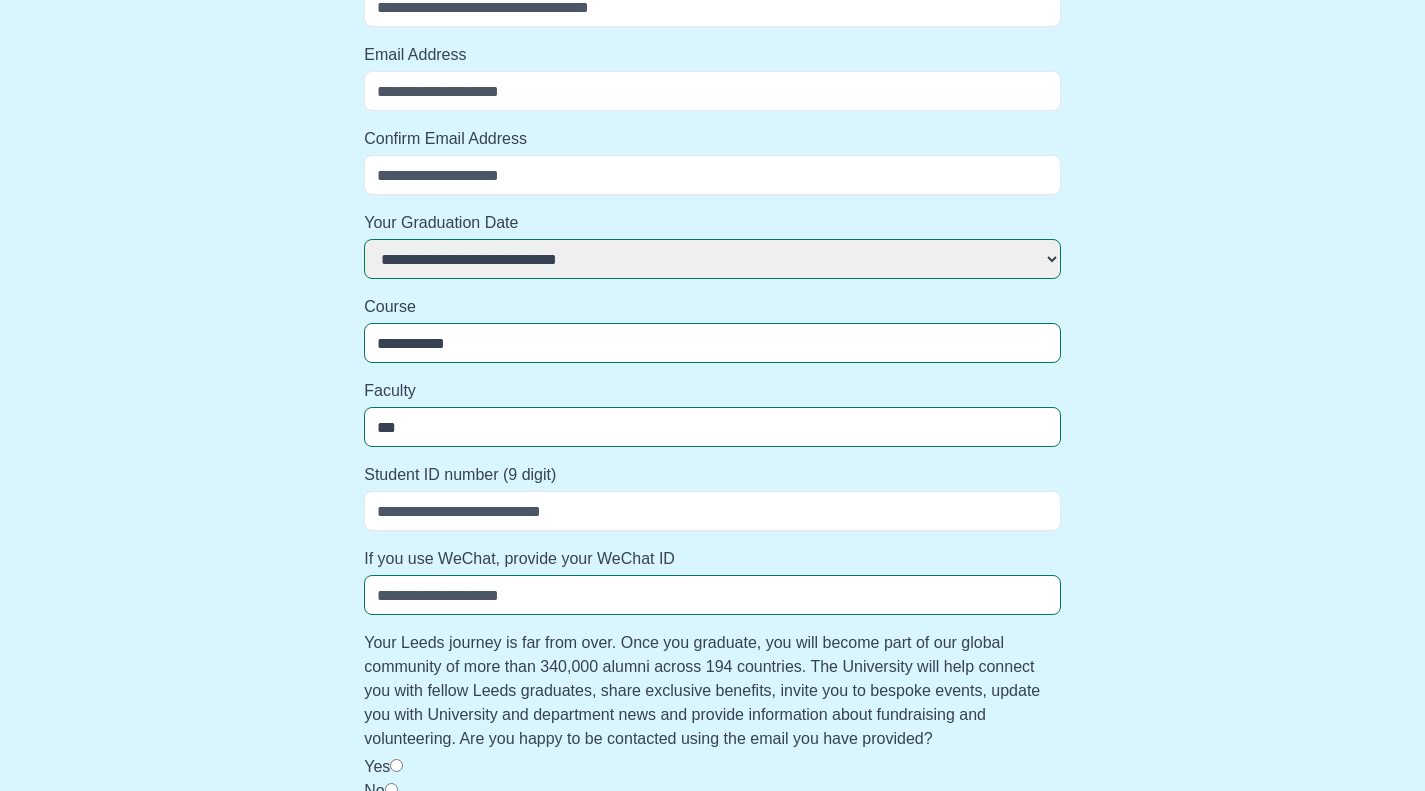 type on "****" 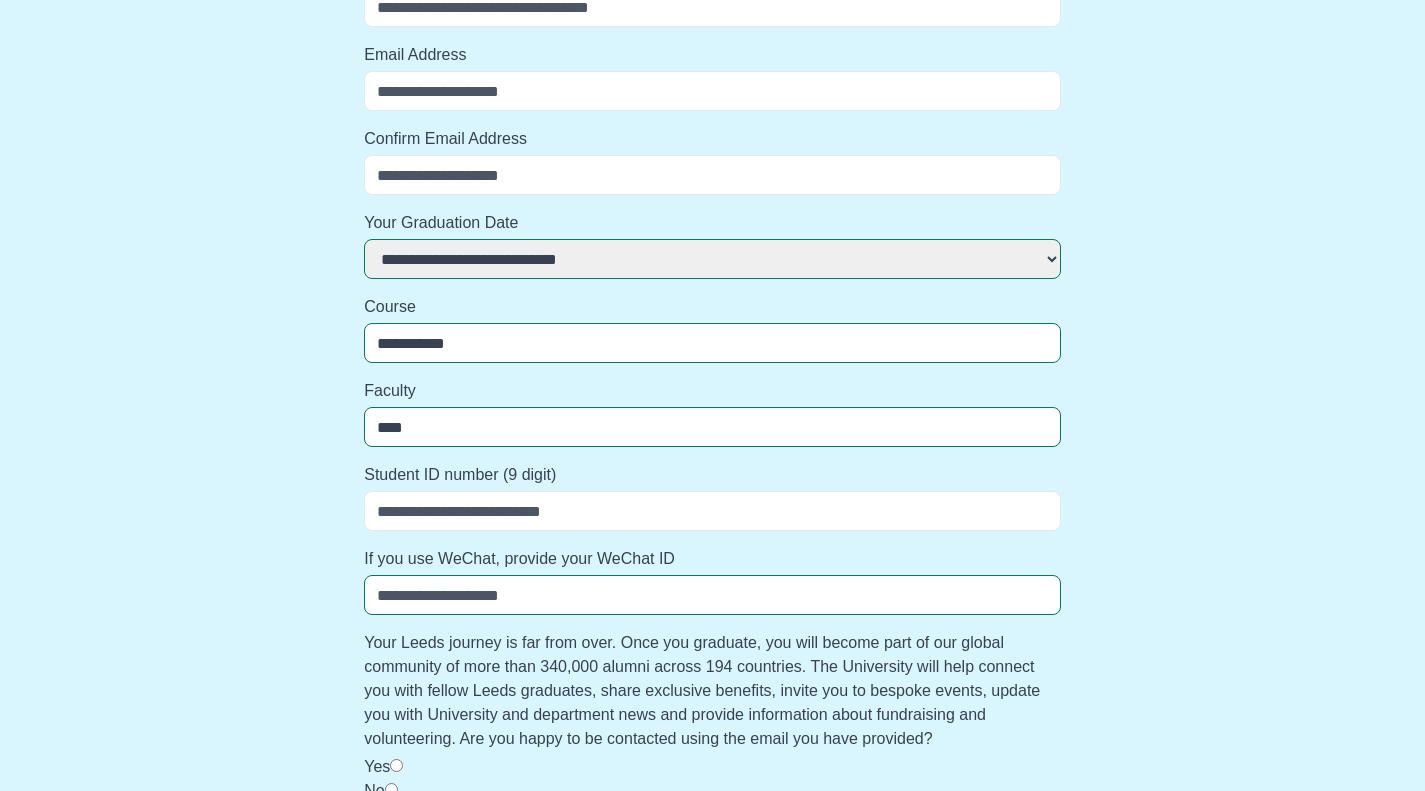 select 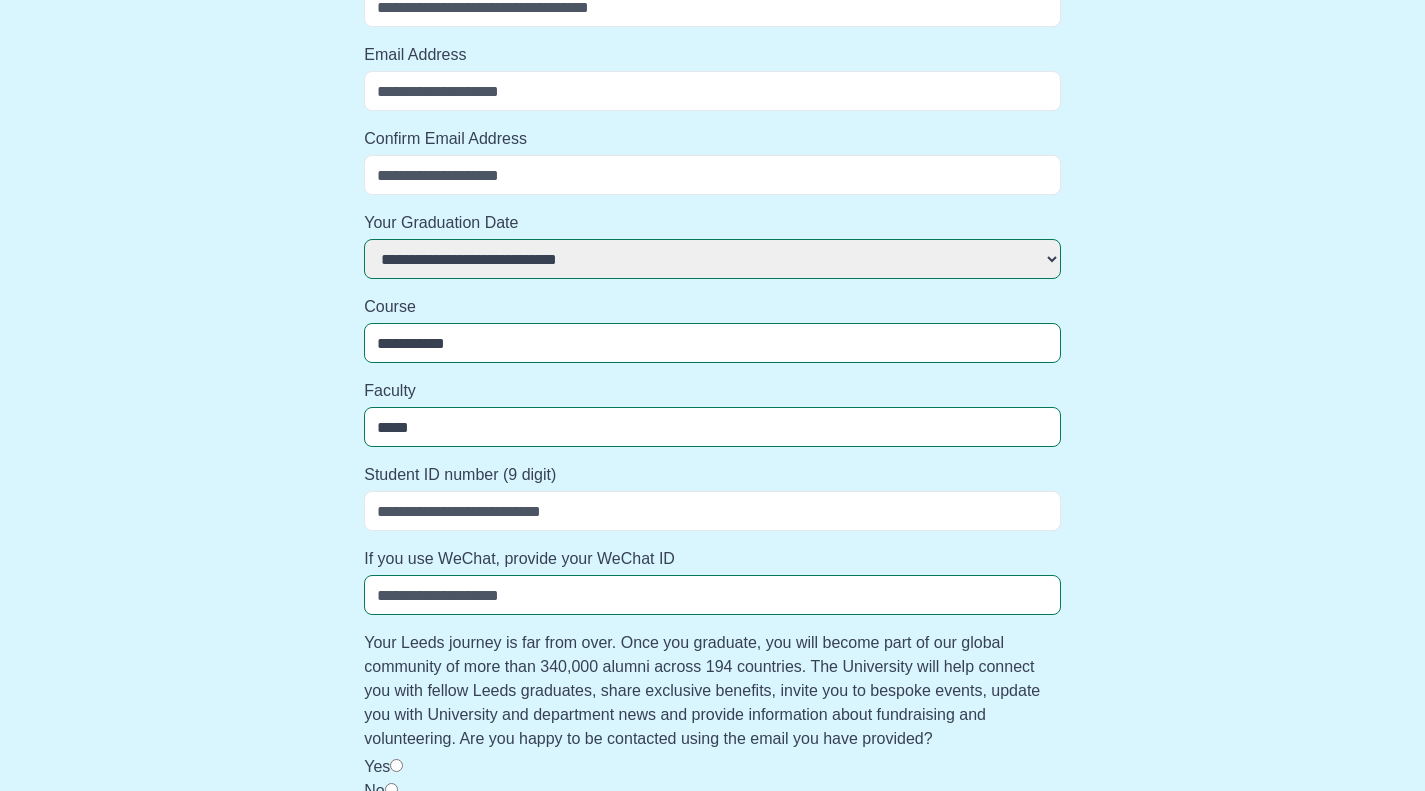 select 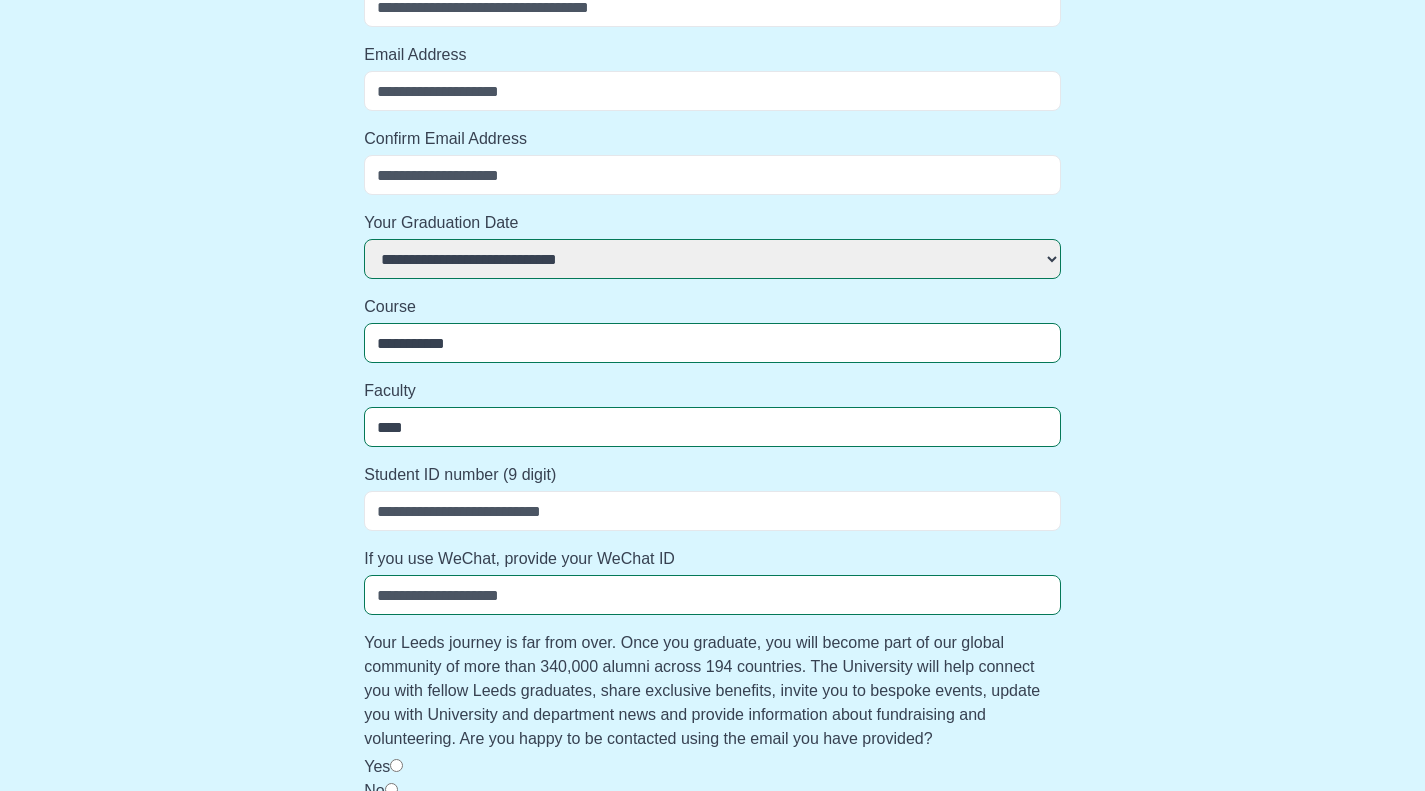 select 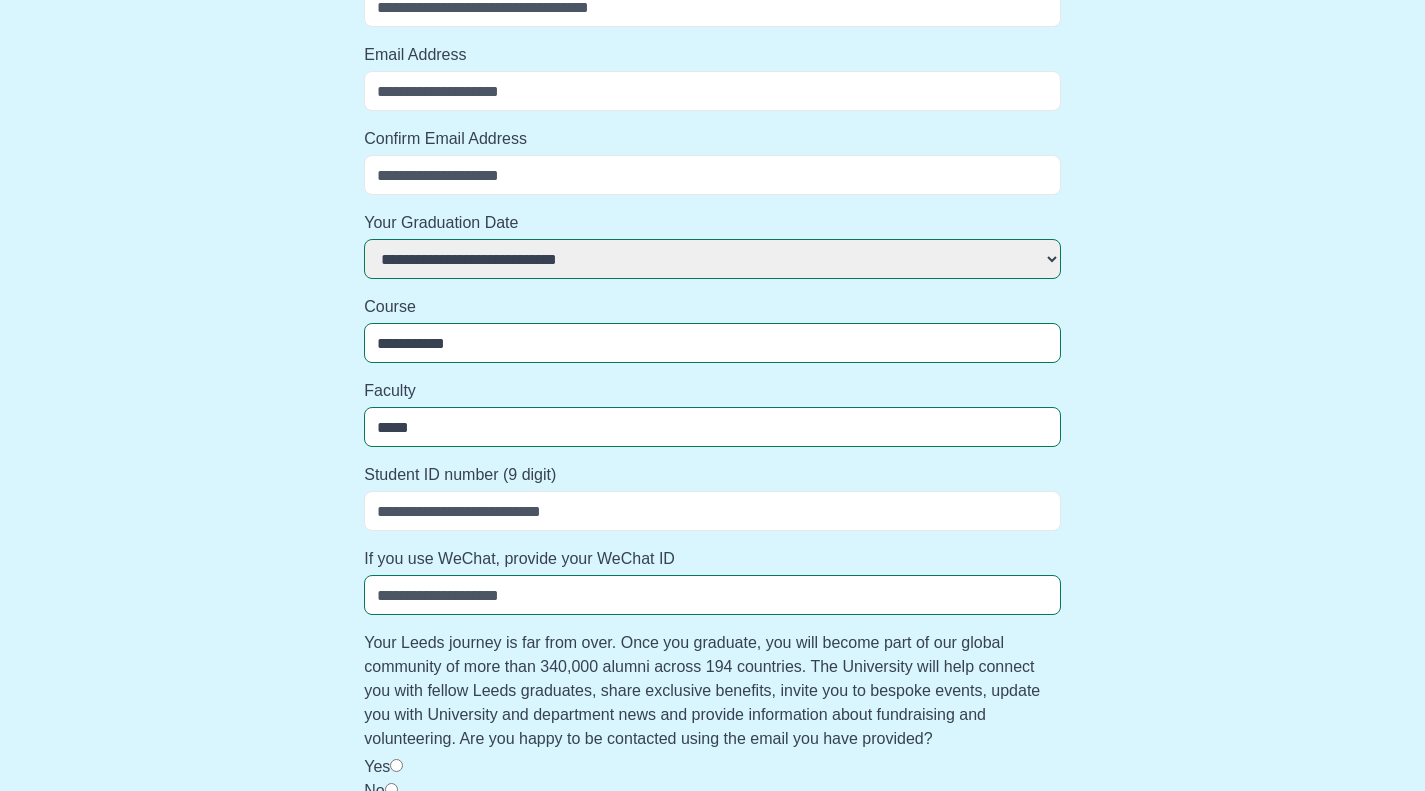 select 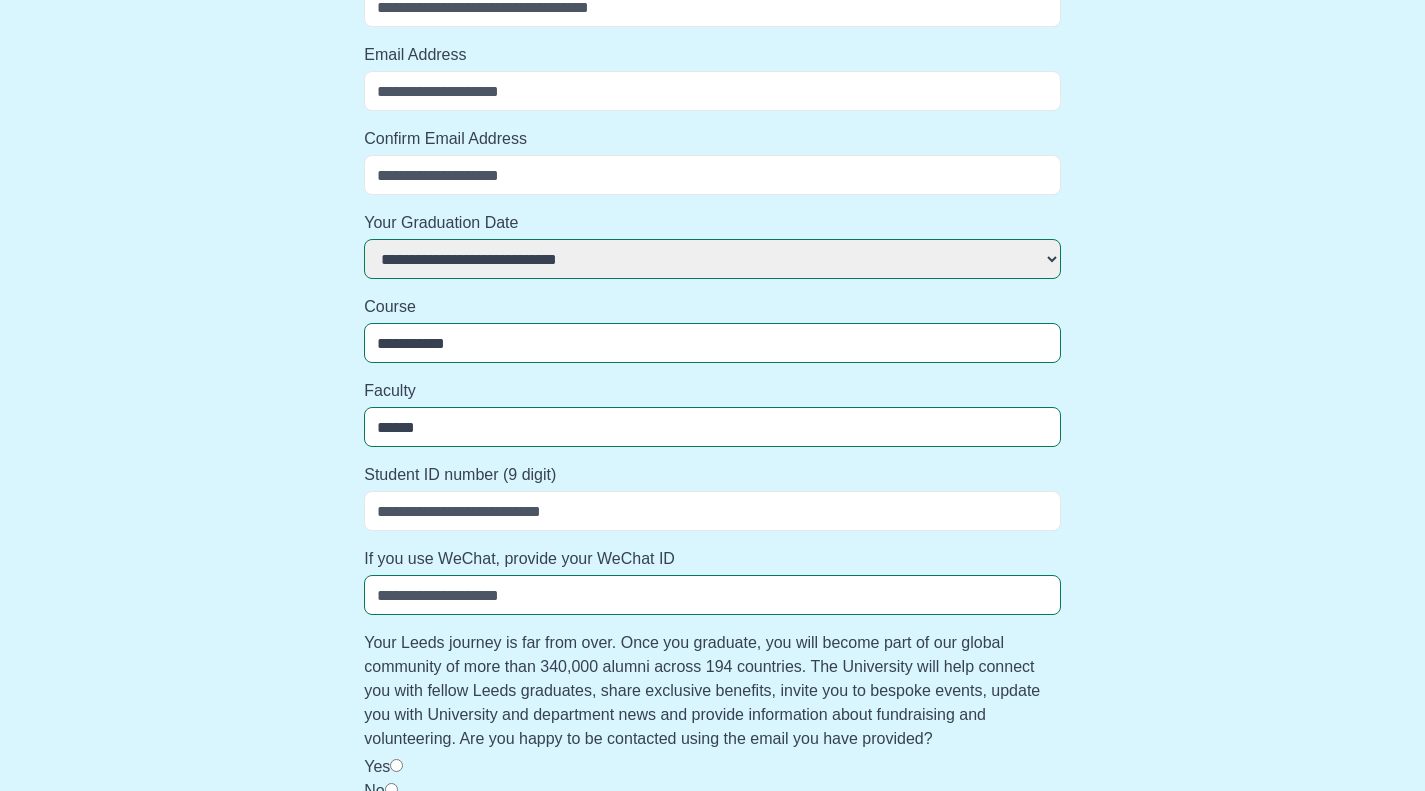 select 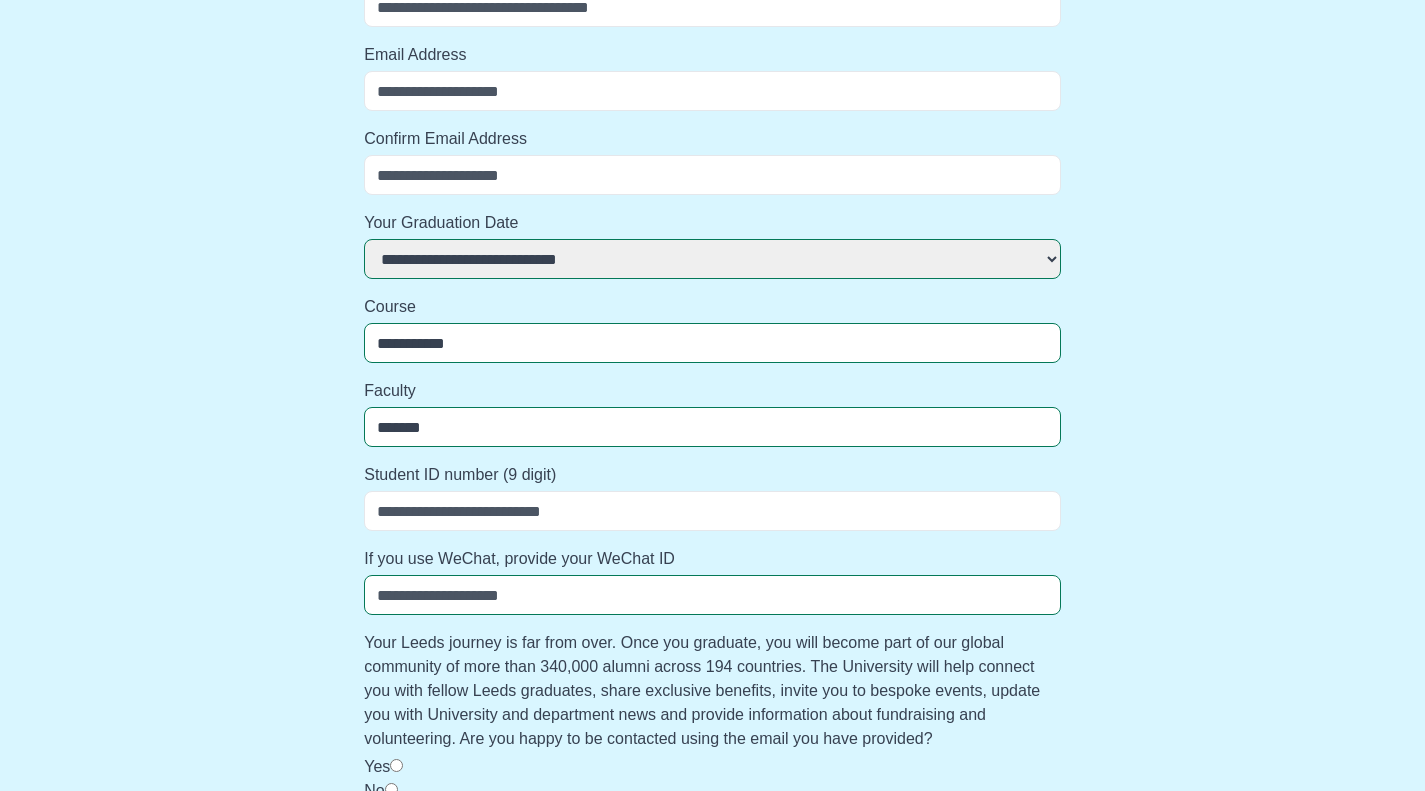 select 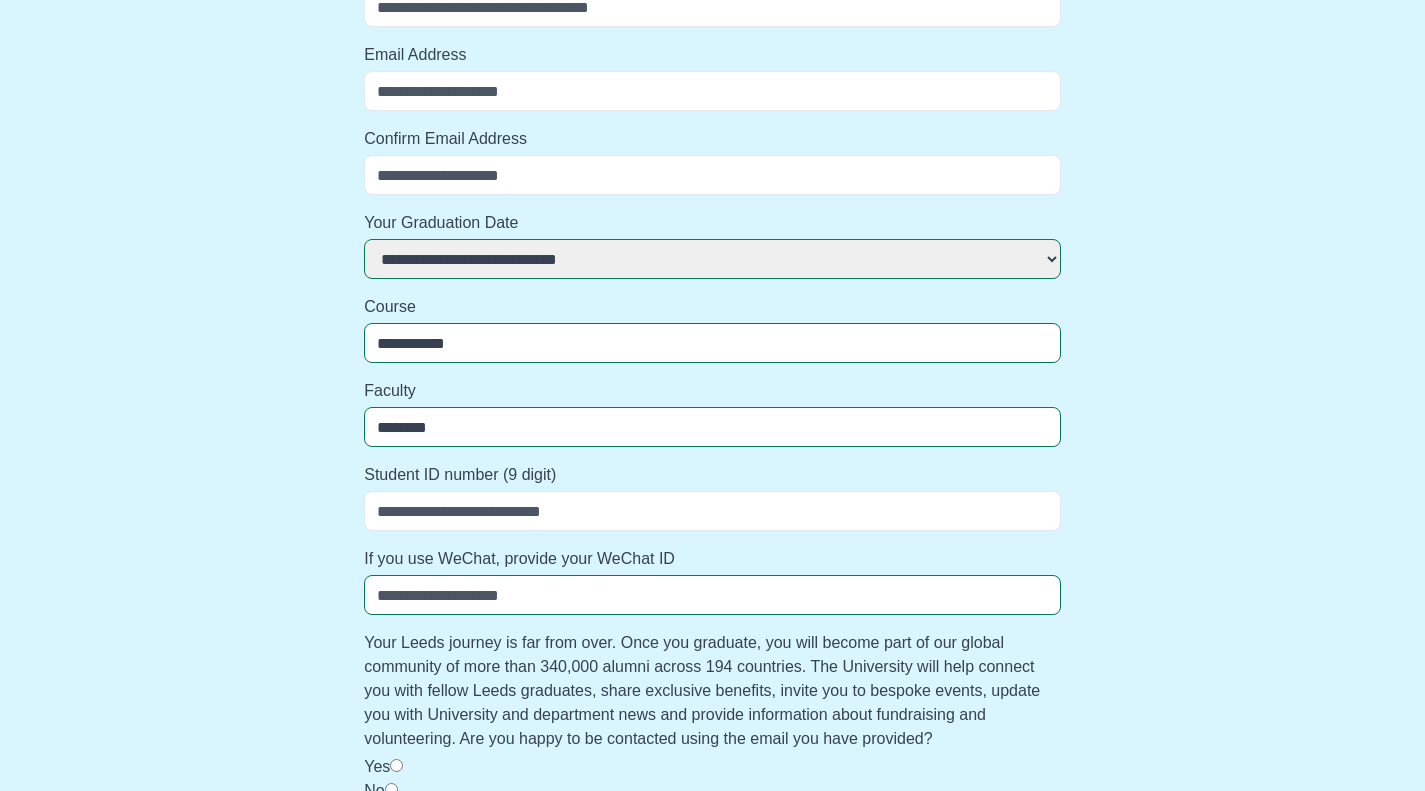 select 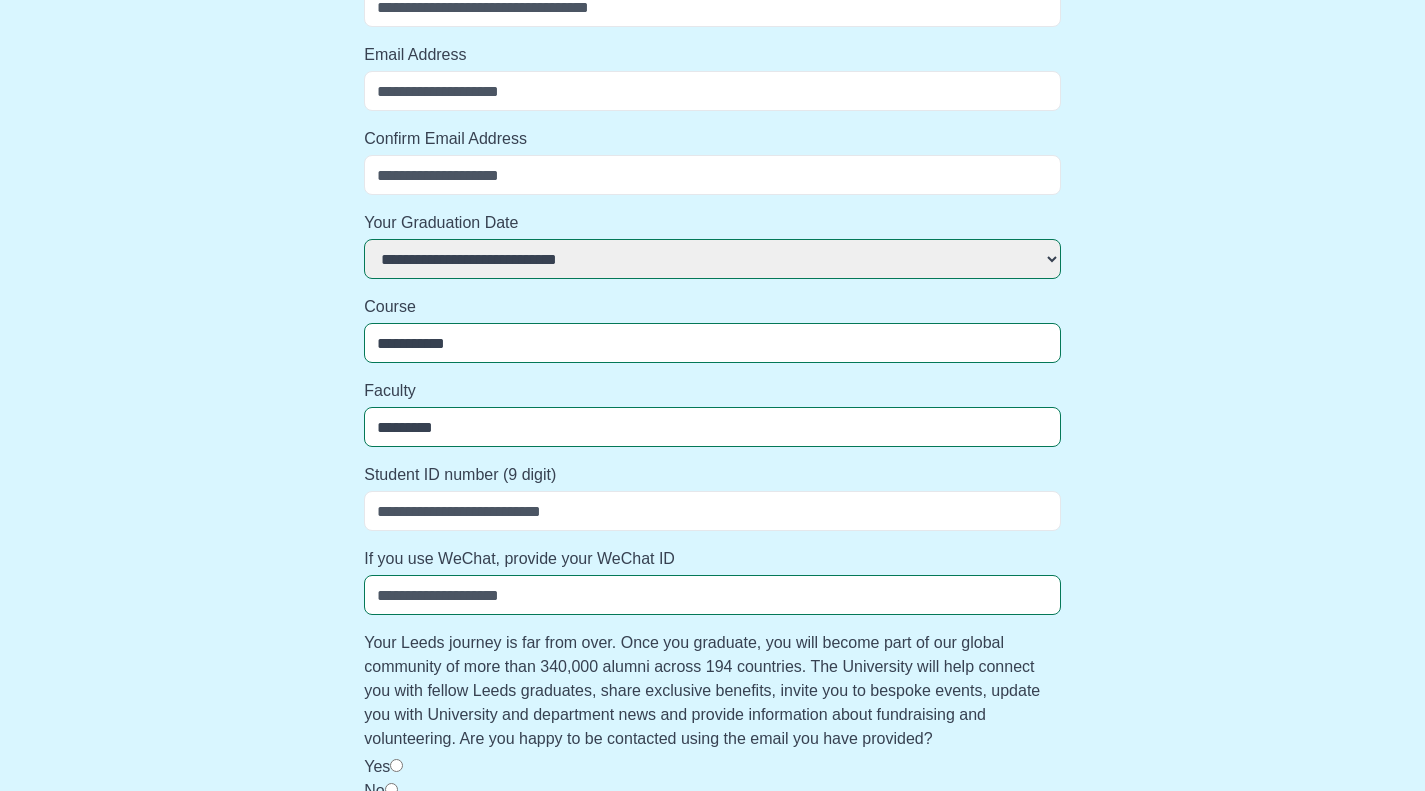 select 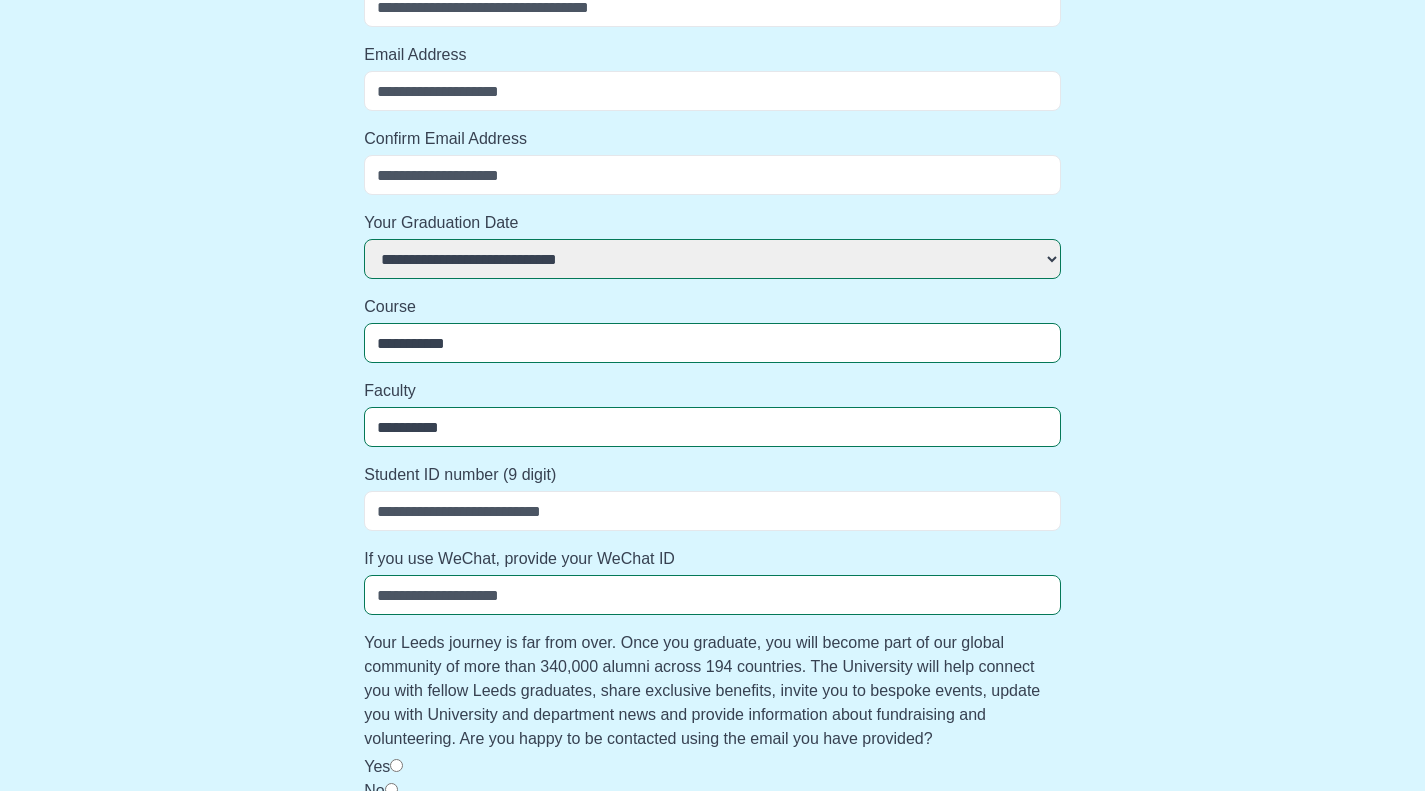 select 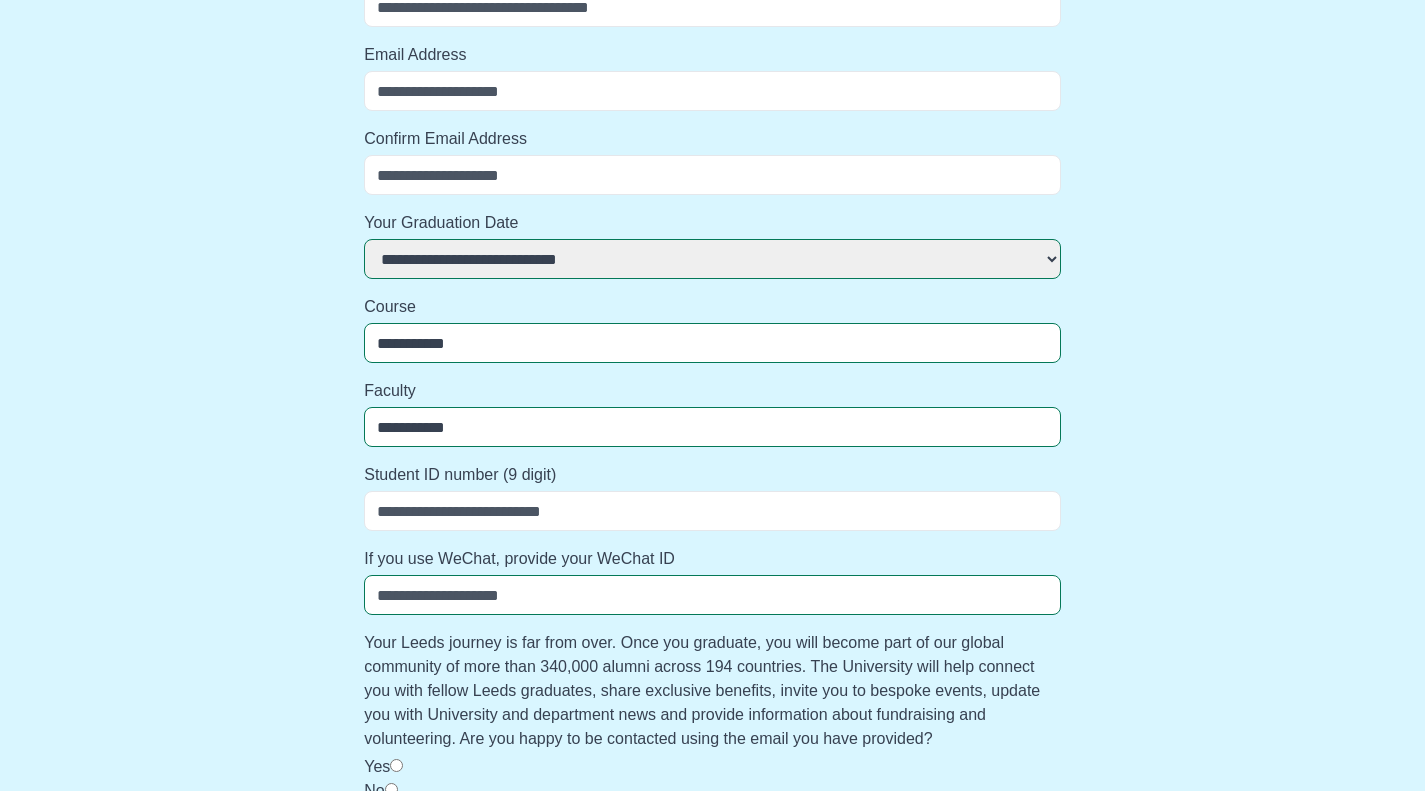 select 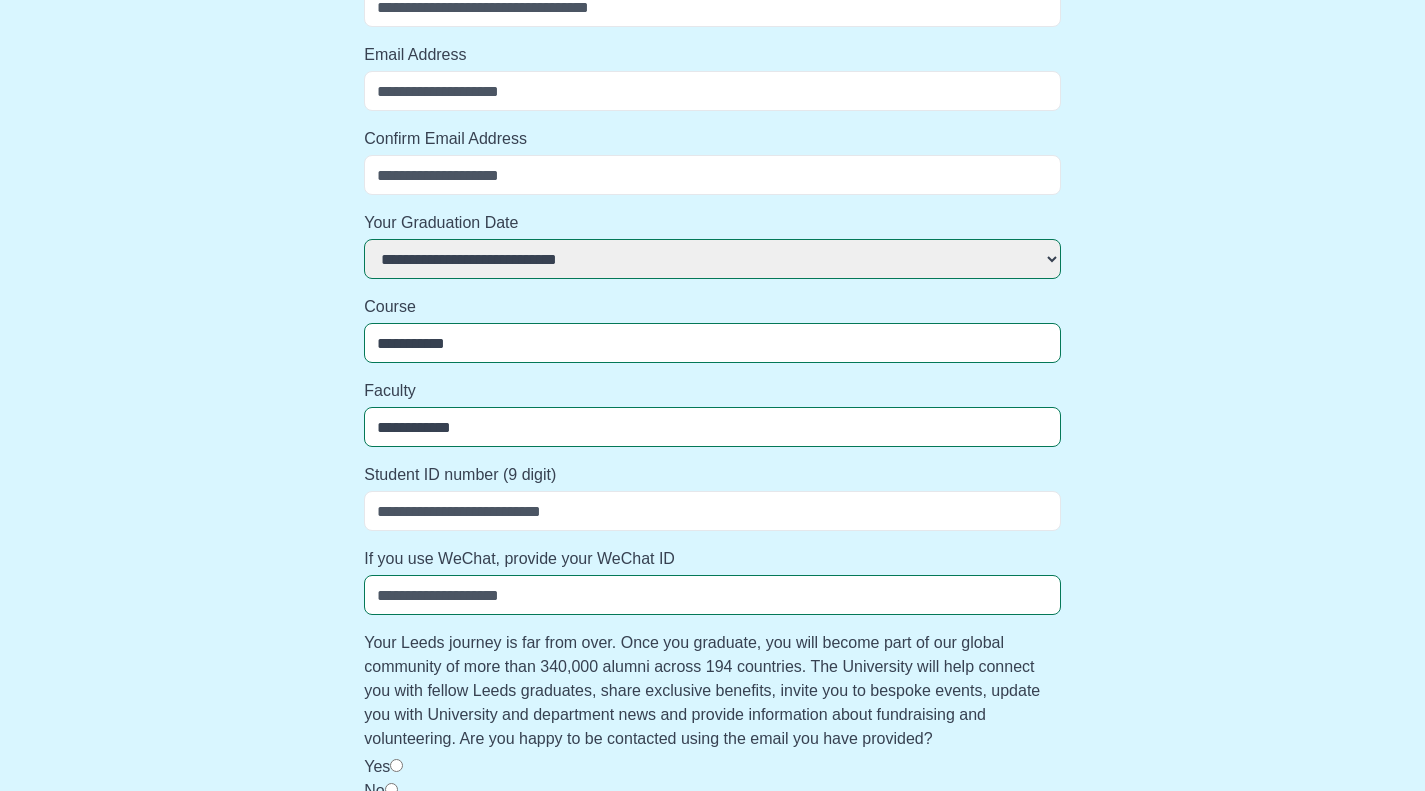 select 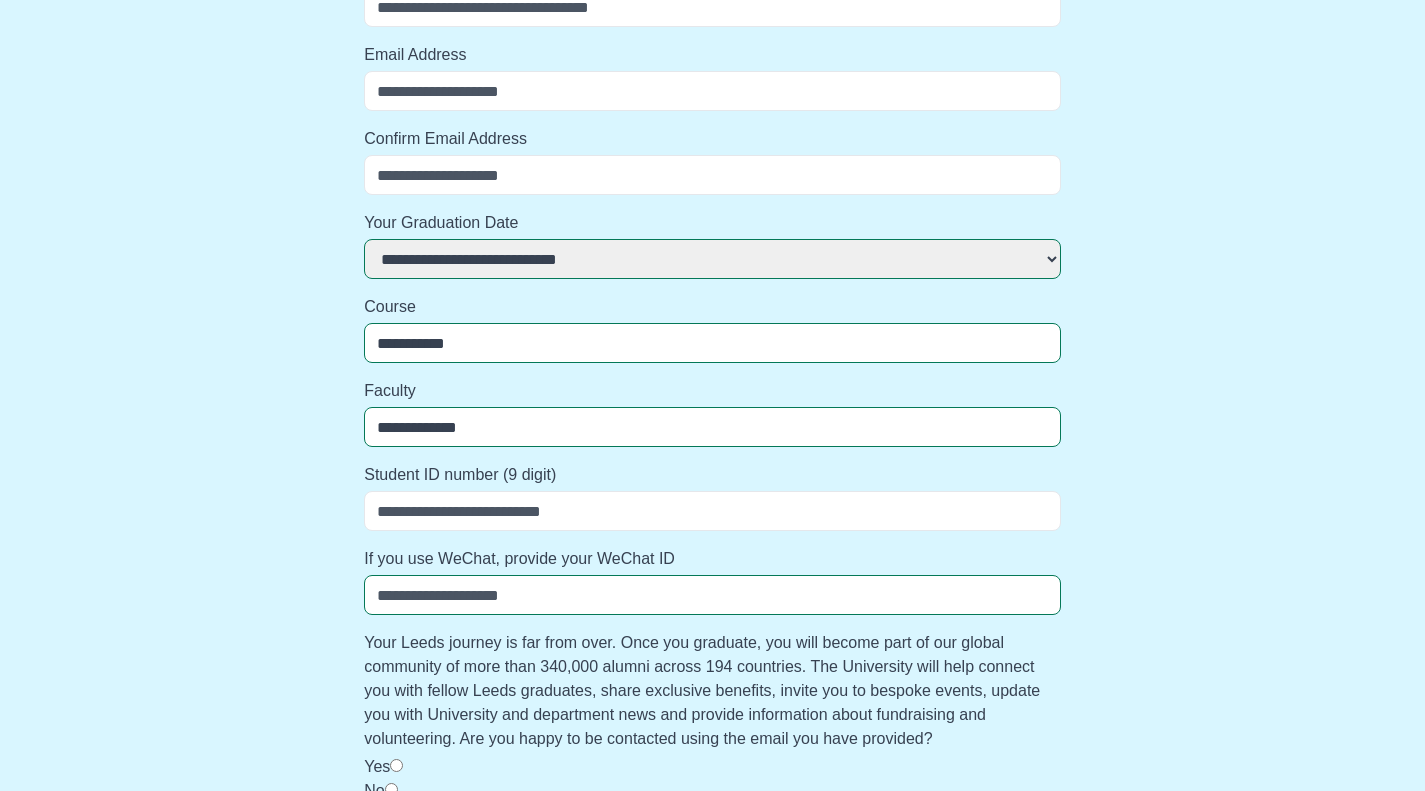 select 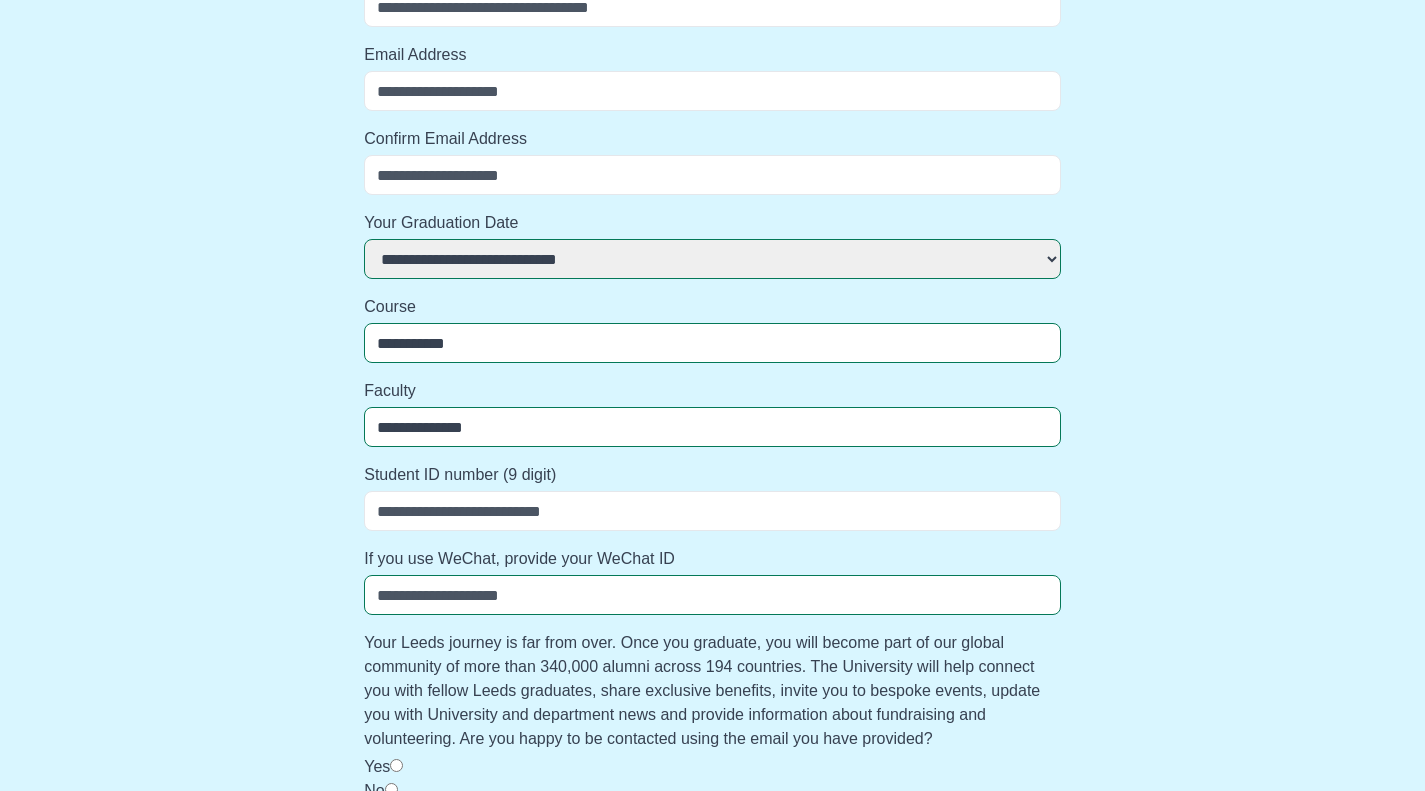 select 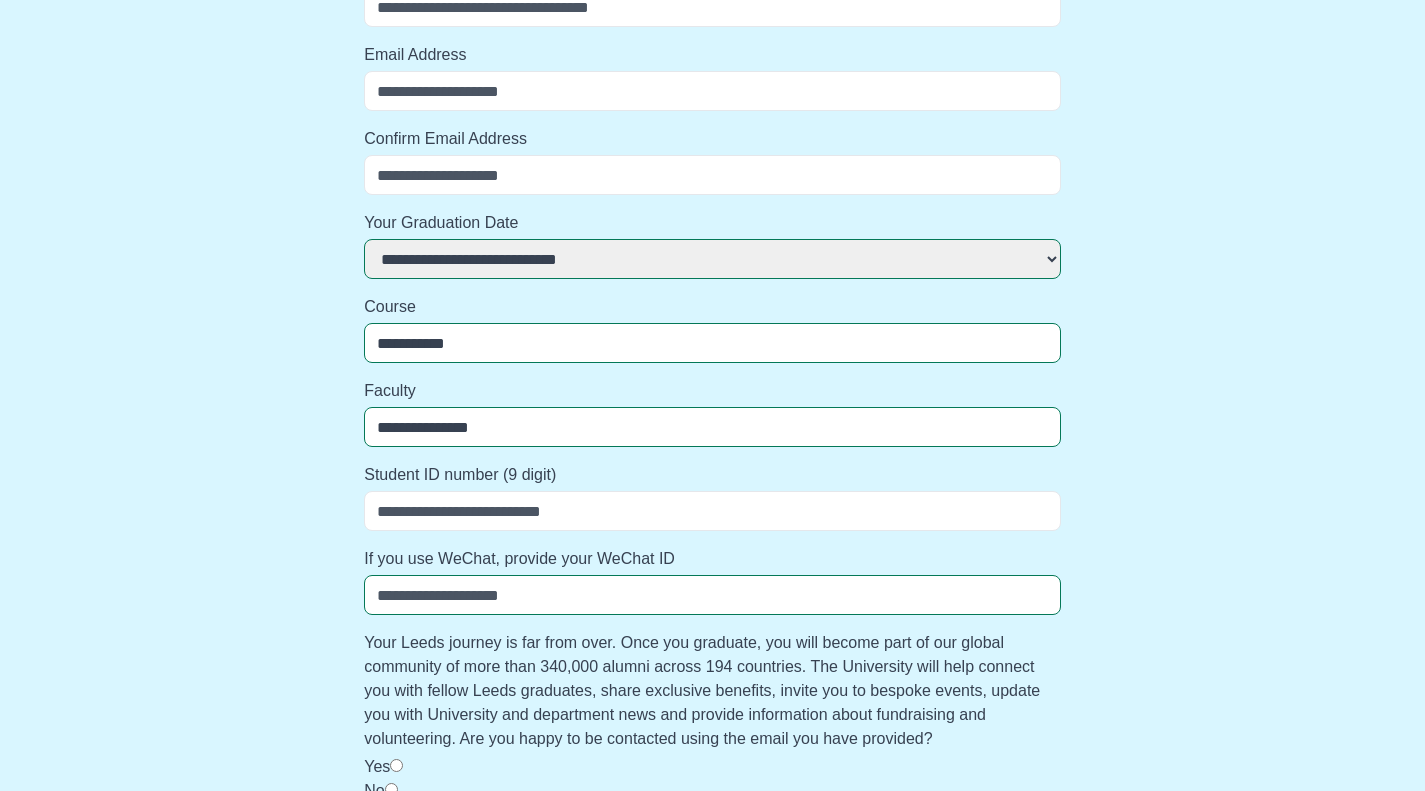 select 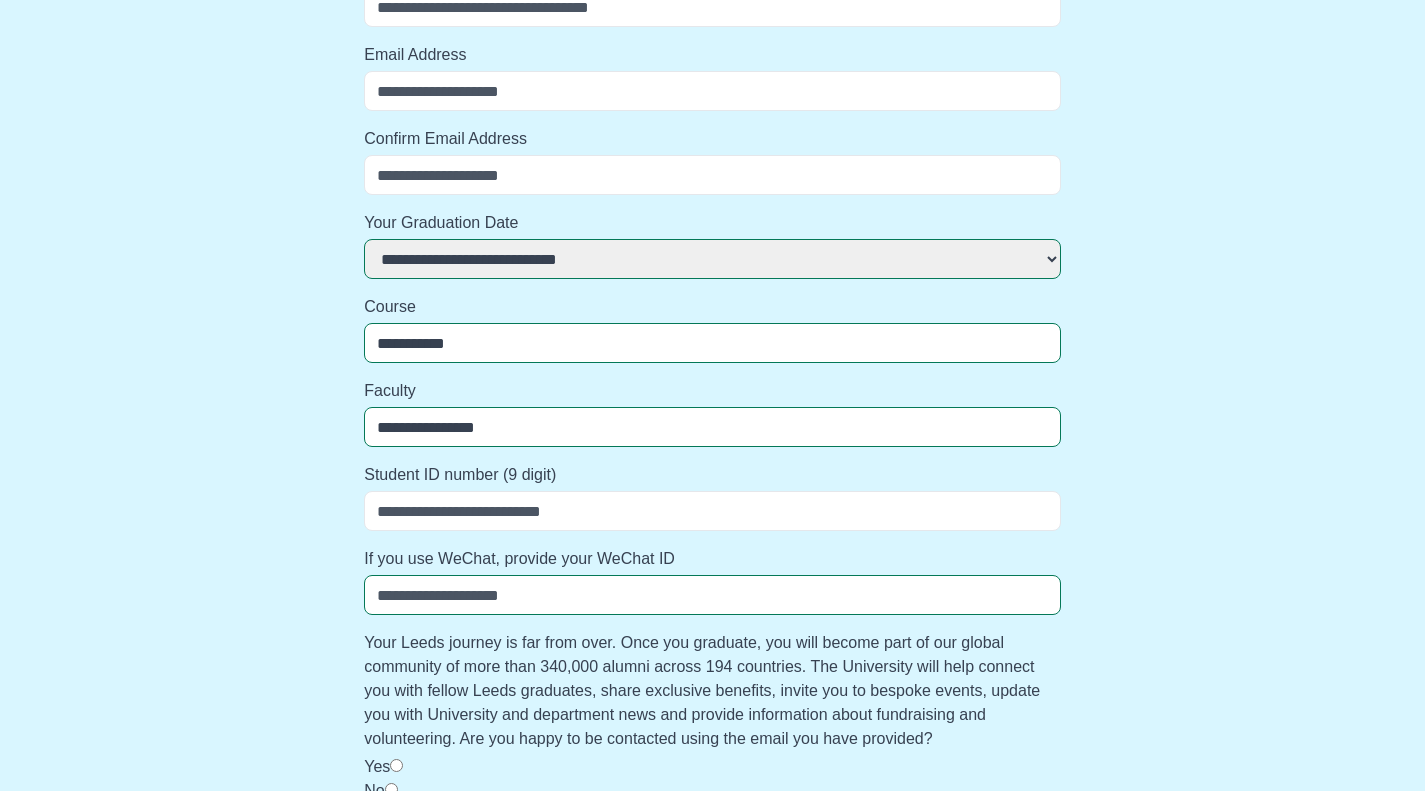 select 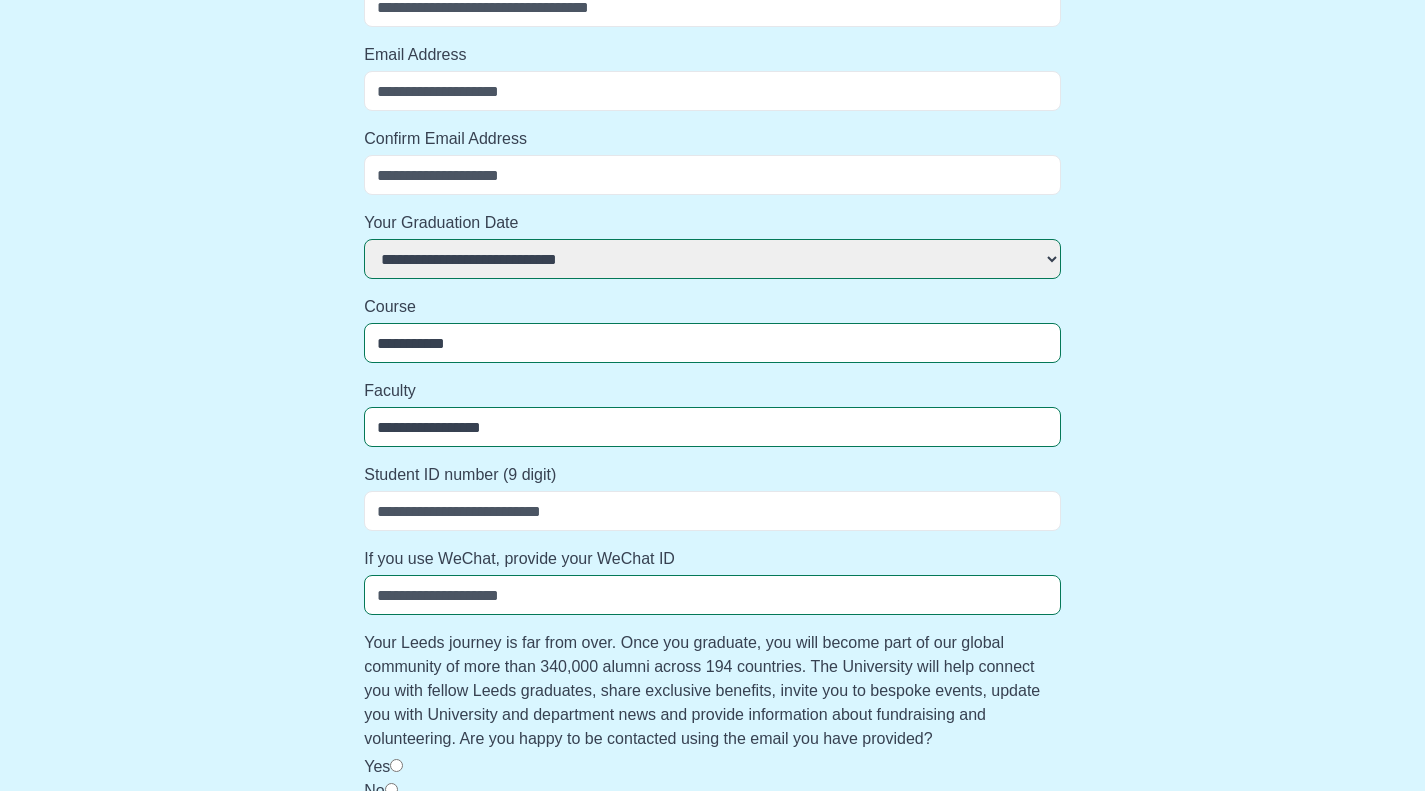 select 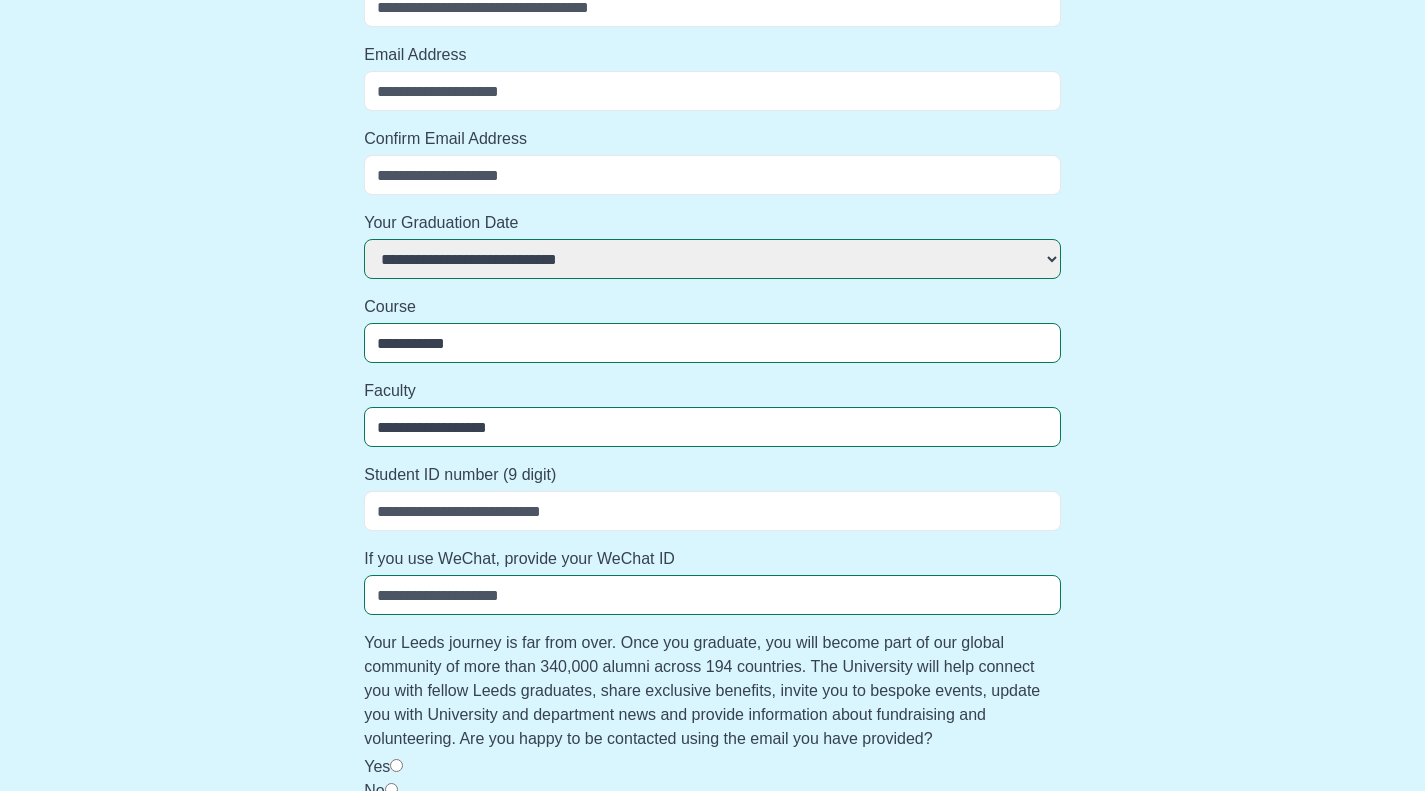 select 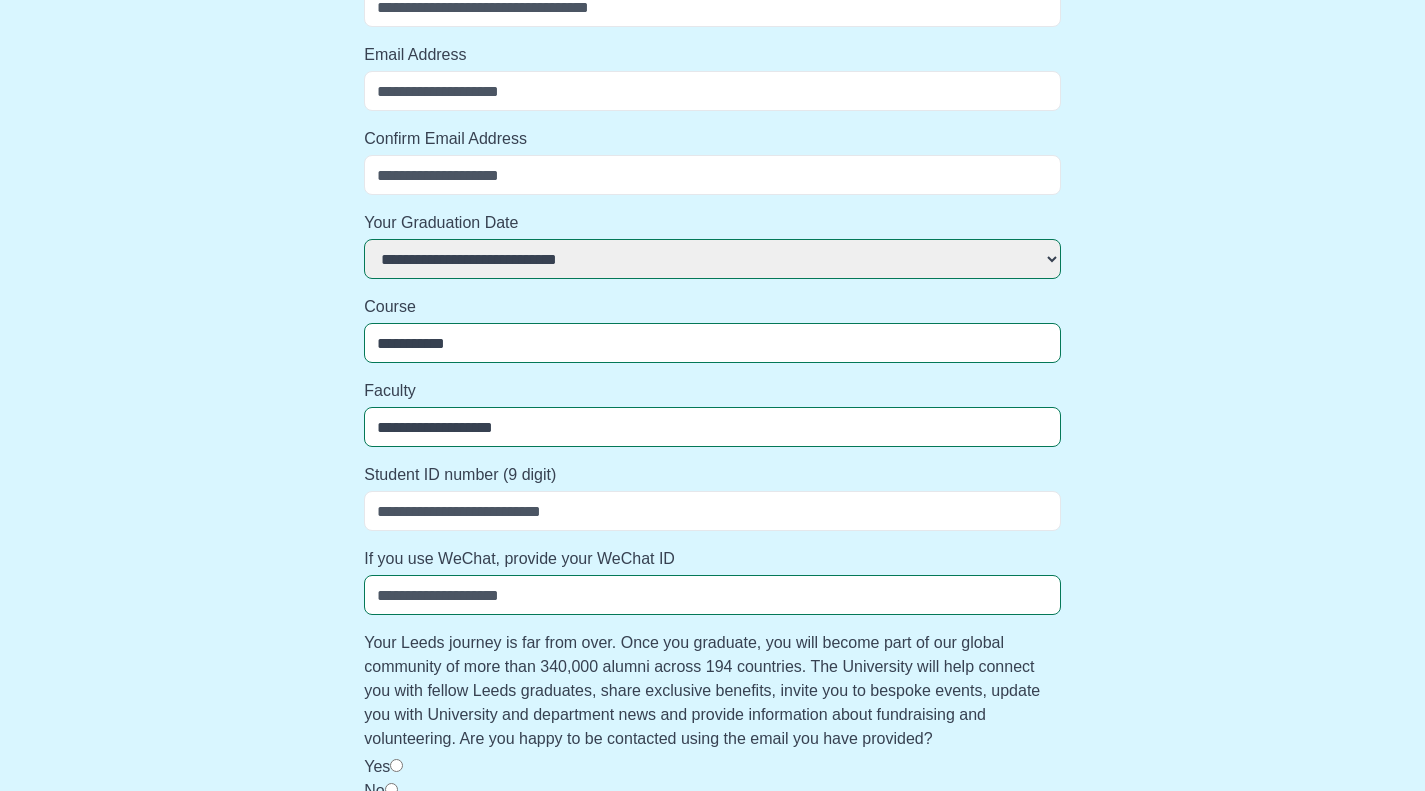 select 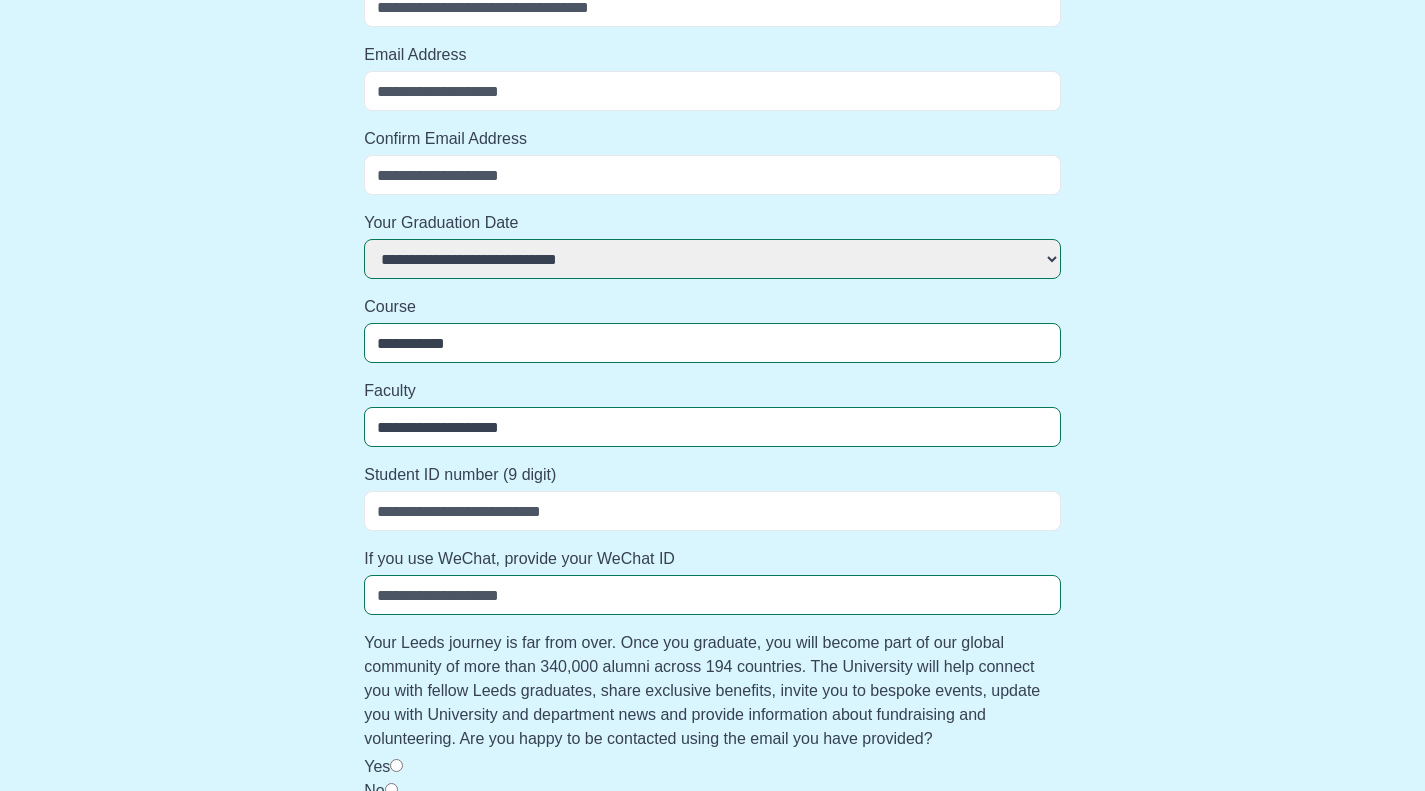 select 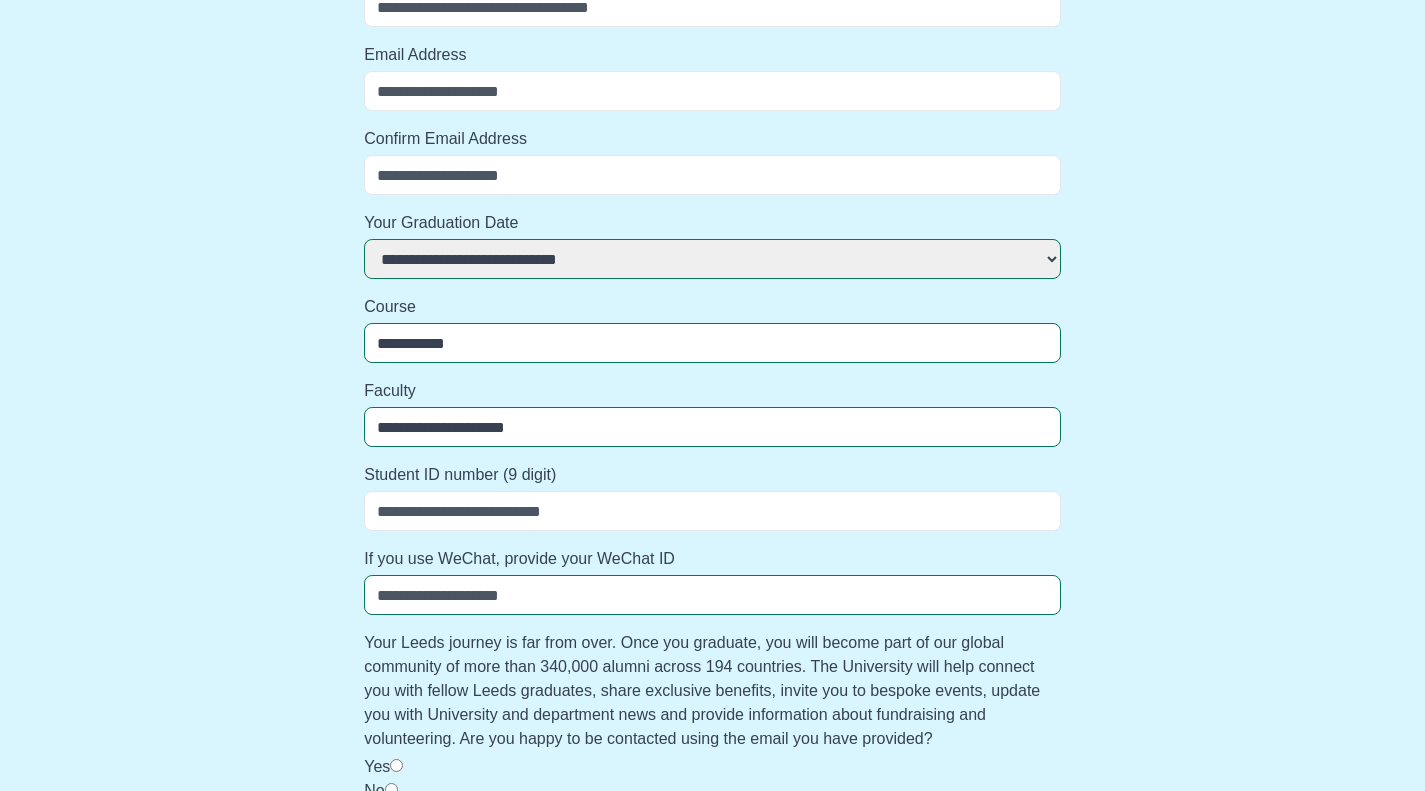 select 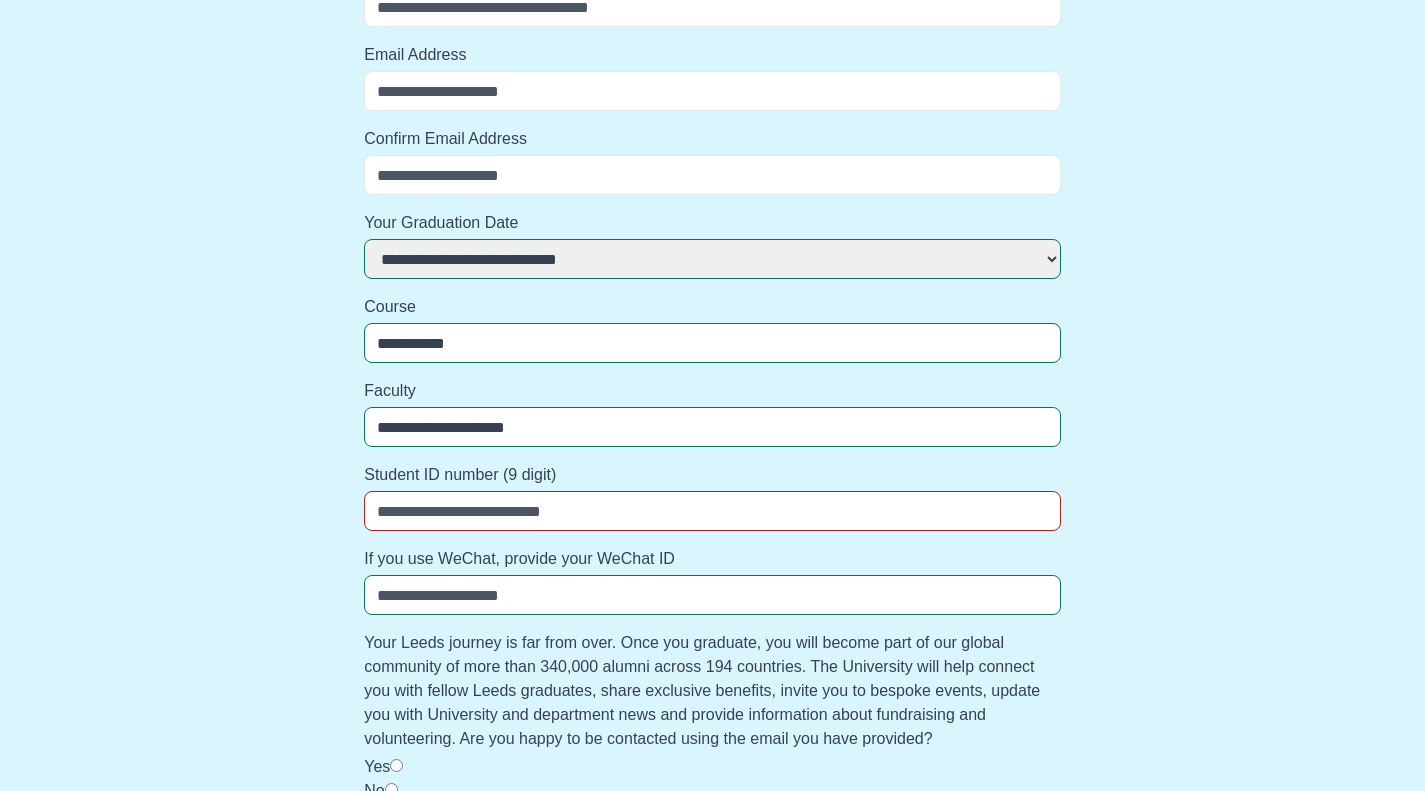 select 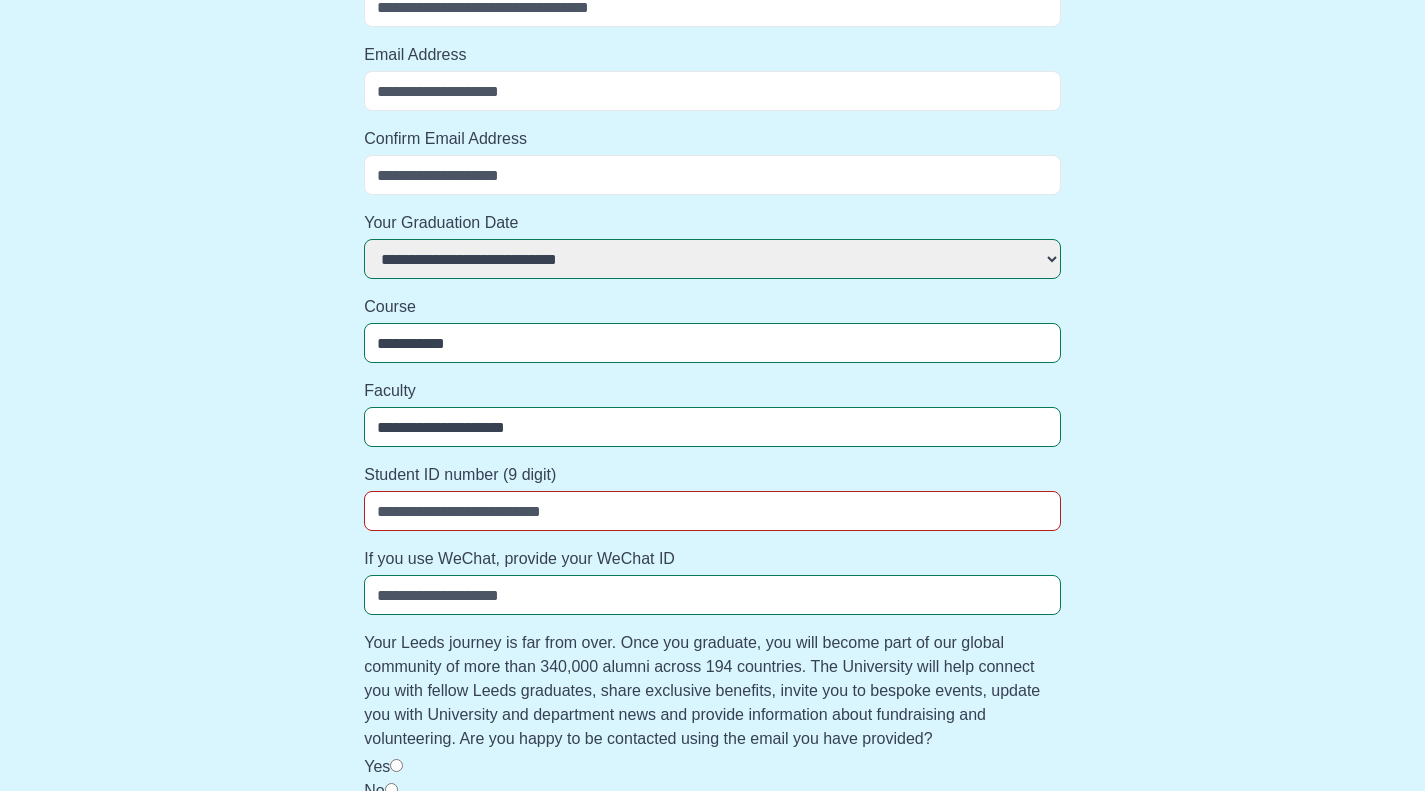 click on "Student ID number (9 digit)" at bounding box center [712, 511] 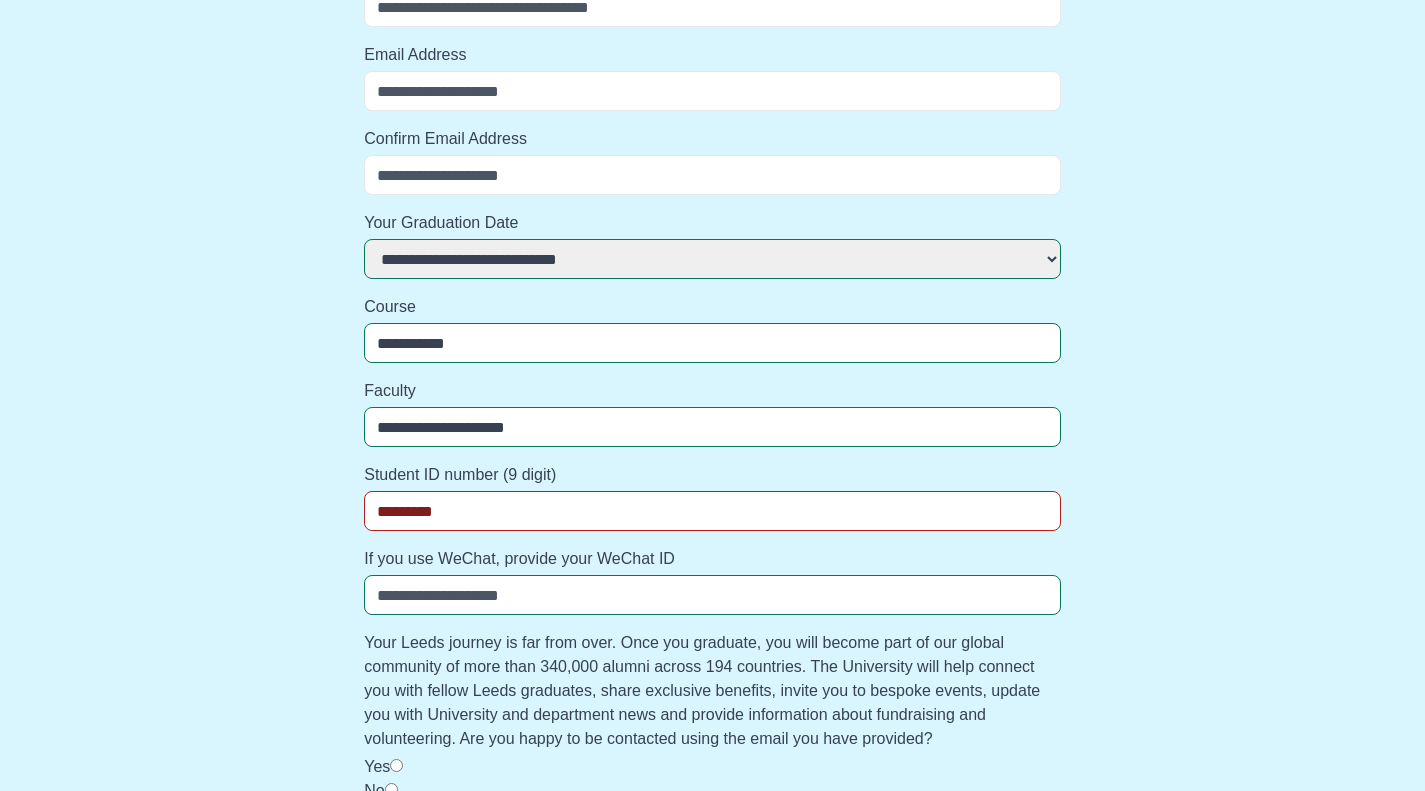 select 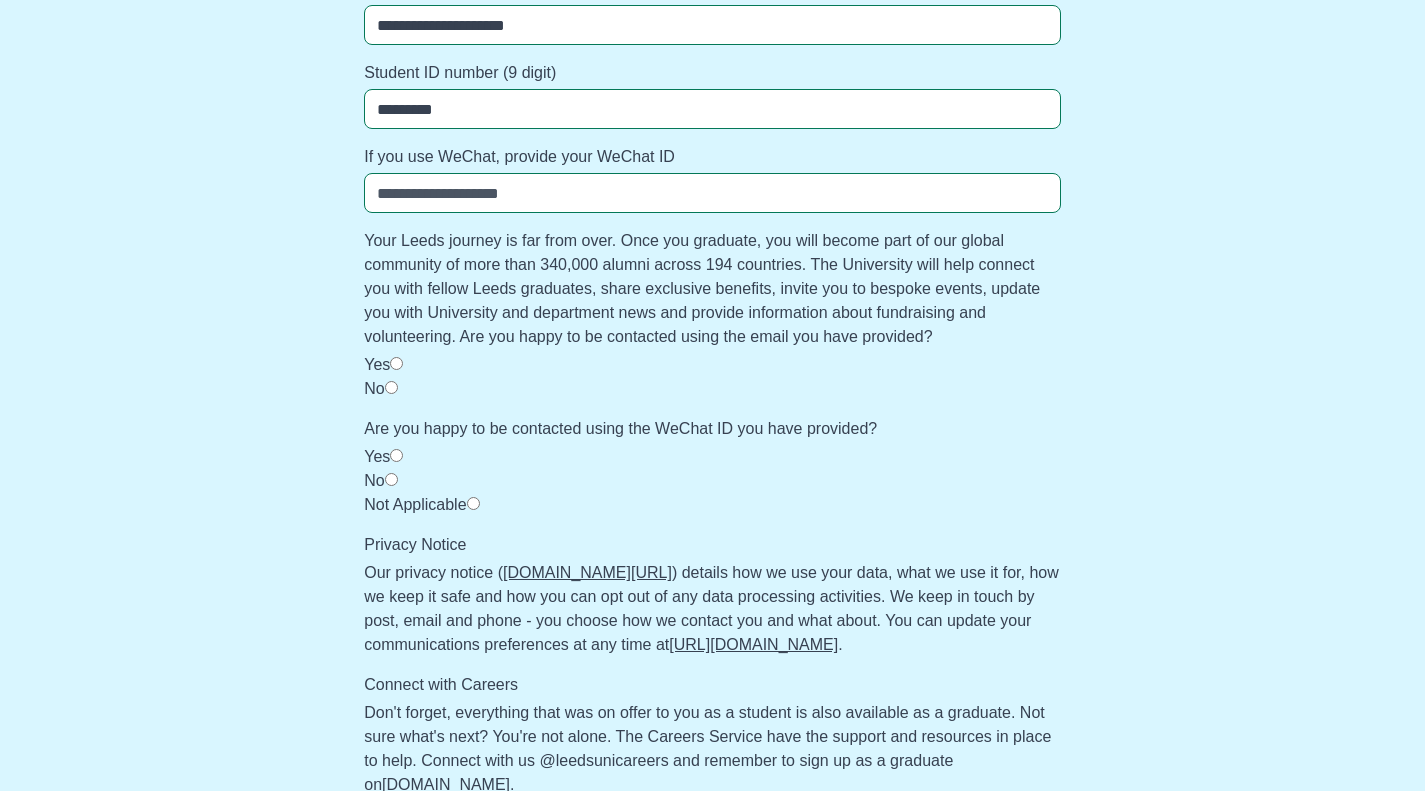 scroll, scrollTop: 659, scrollLeft: 0, axis: vertical 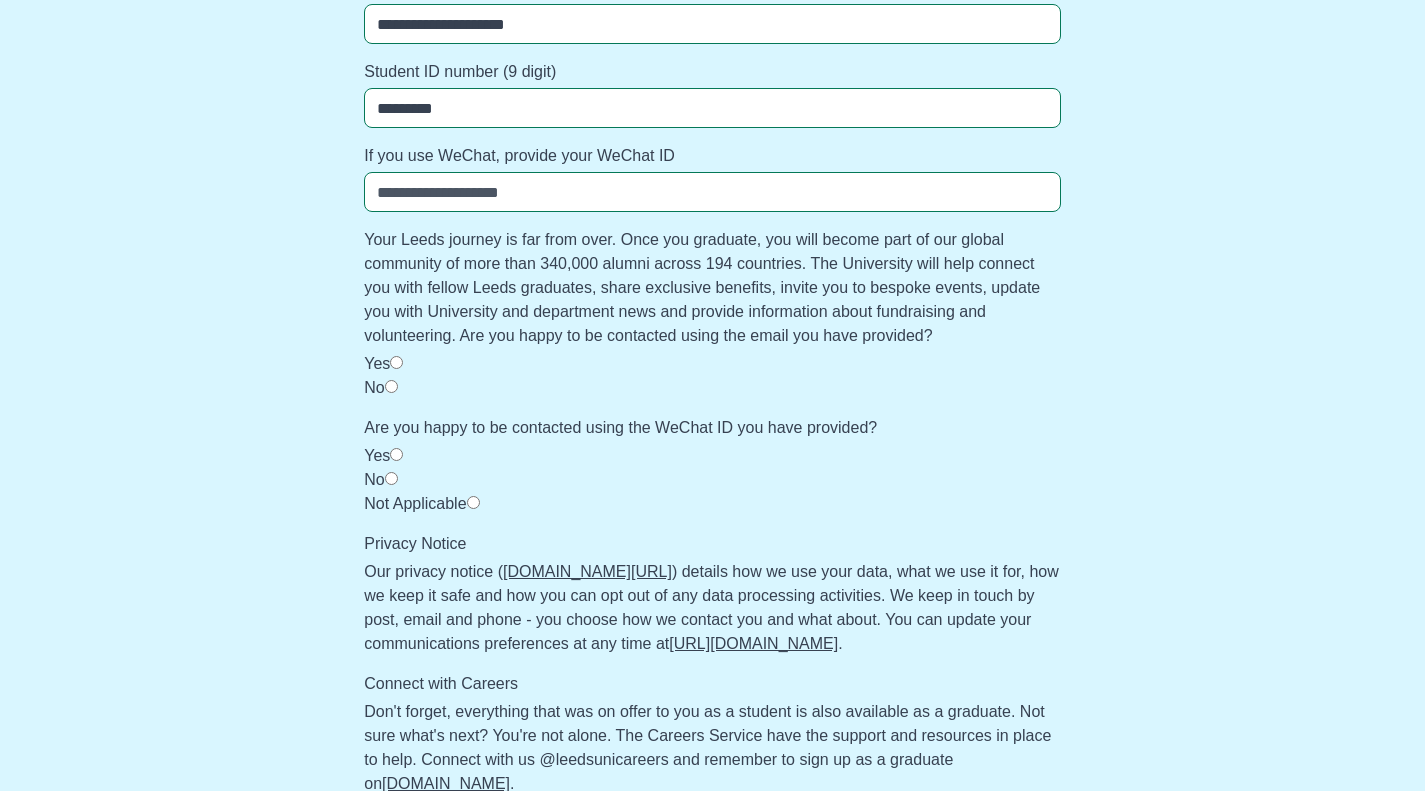 type on "*********" 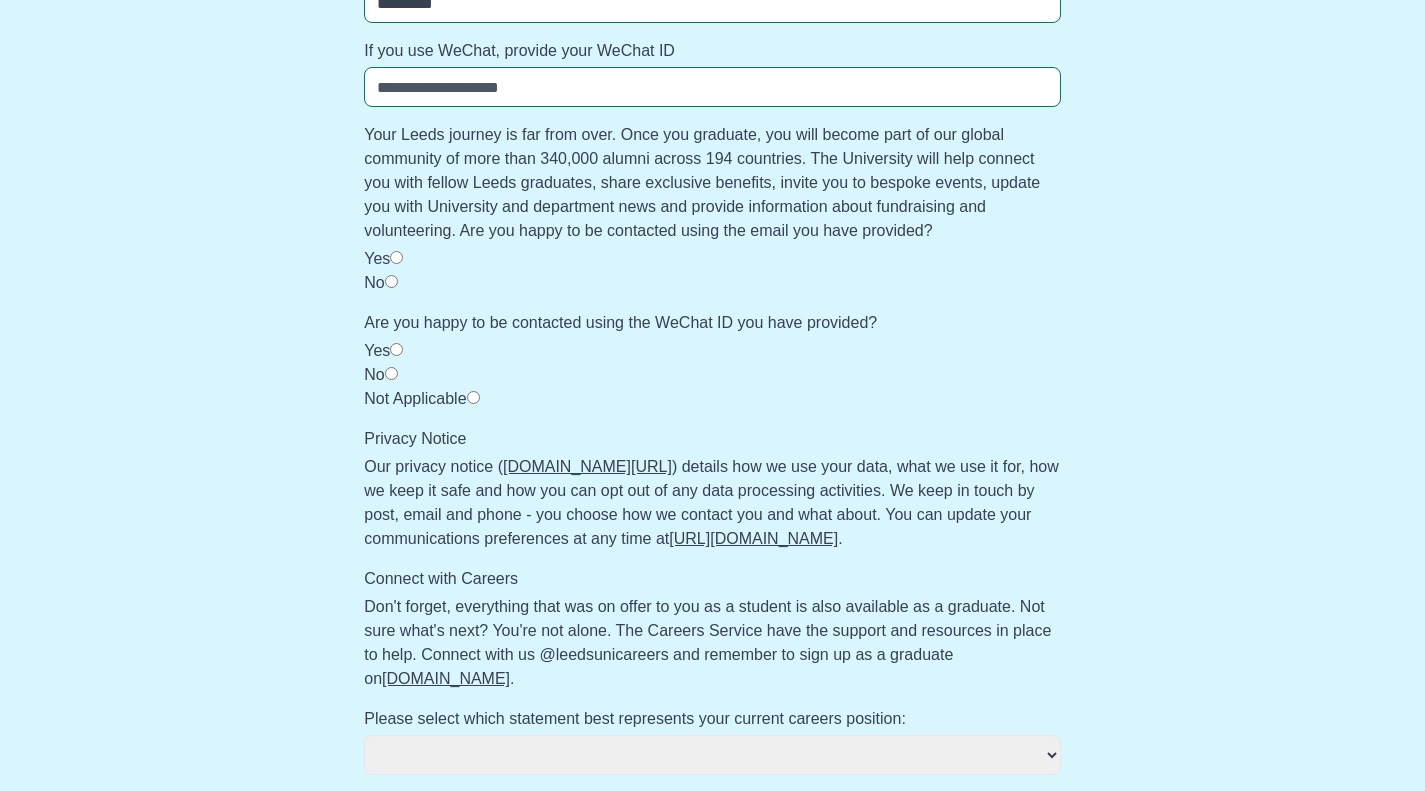 scroll, scrollTop: 765, scrollLeft: 0, axis: vertical 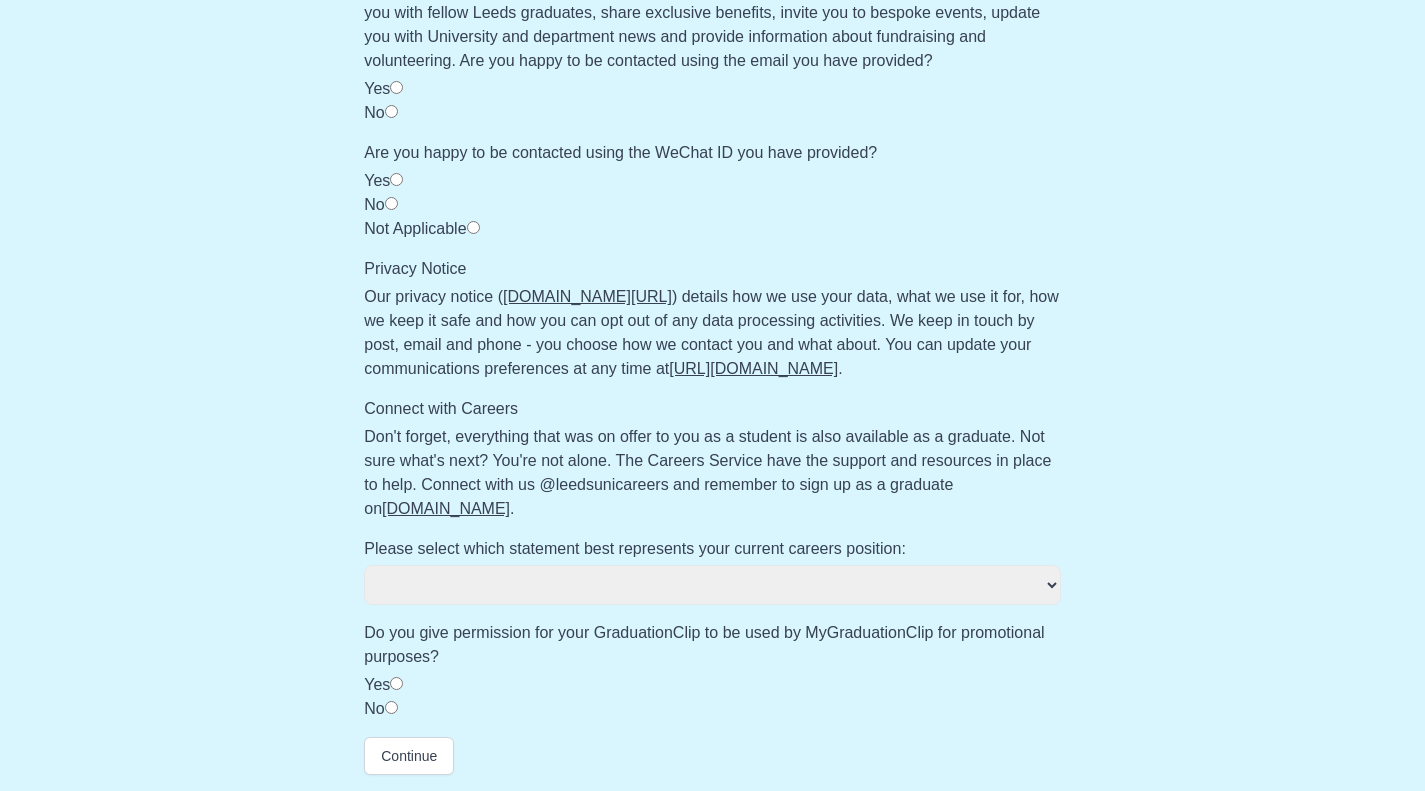 click on "**********" at bounding box center (712, 585) 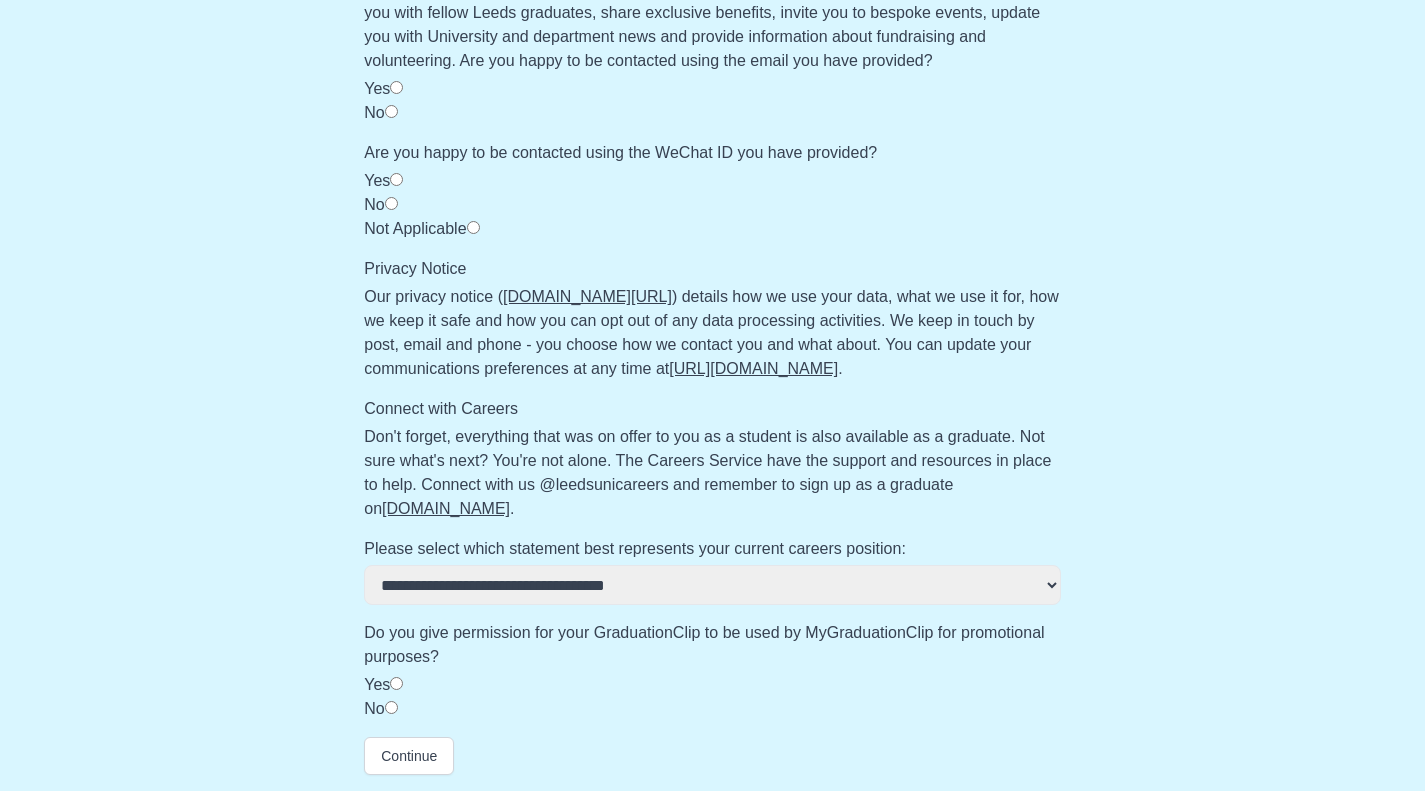 click on "**********" at bounding box center (712, 585) 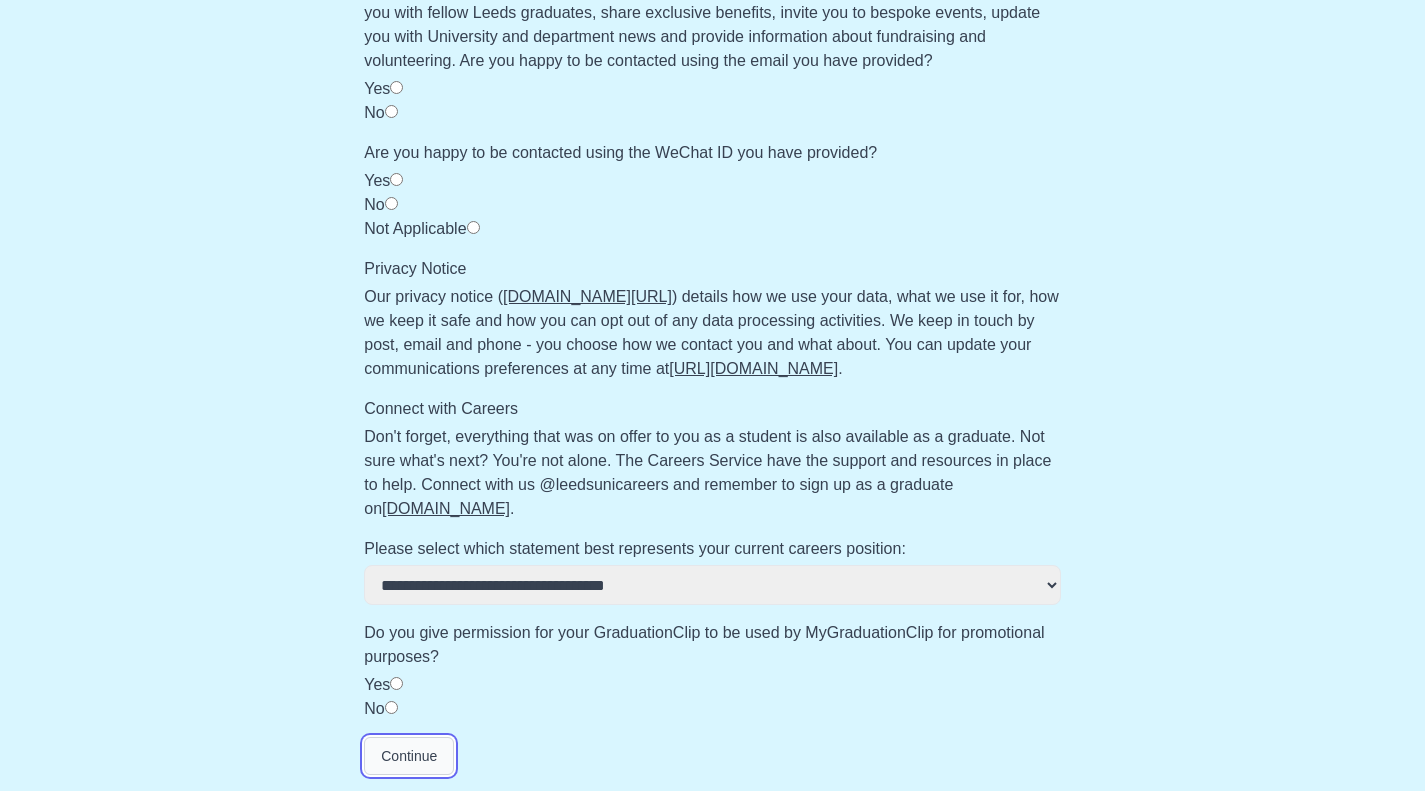 click on "Continue" at bounding box center (409, 756) 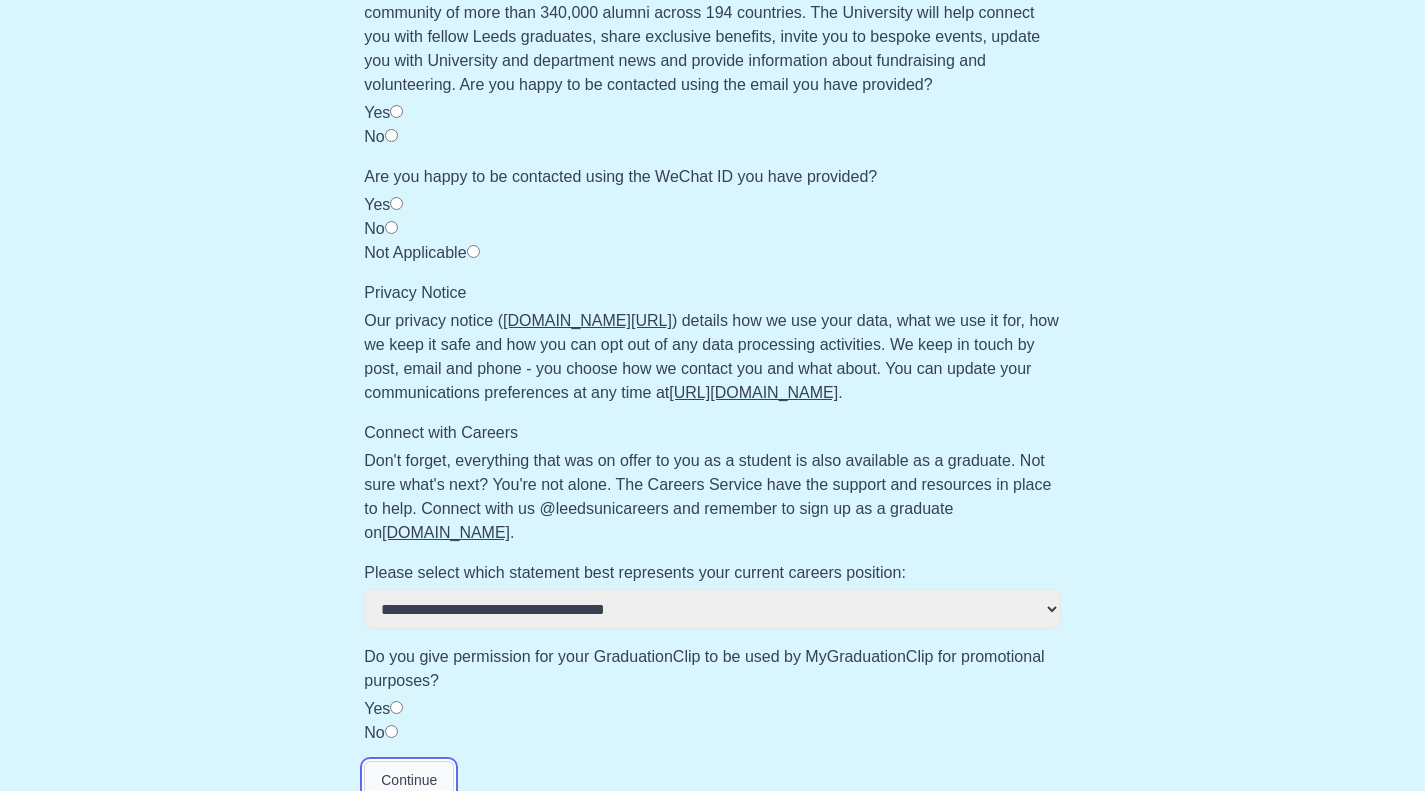scroll, scrollTop: 1006, scrollLeft: 0, axis: vertical 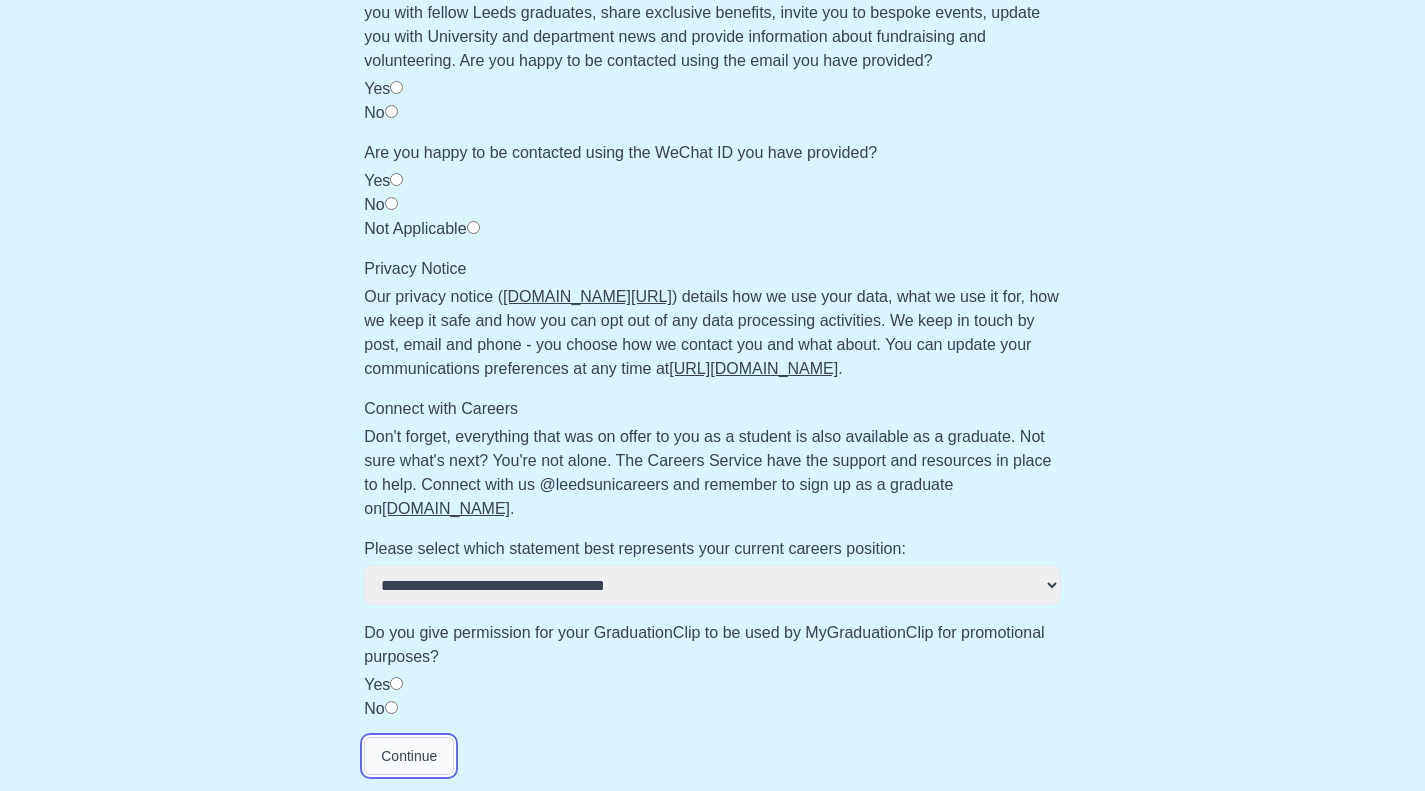 click on "Continue" at bounding box center (409, 756) 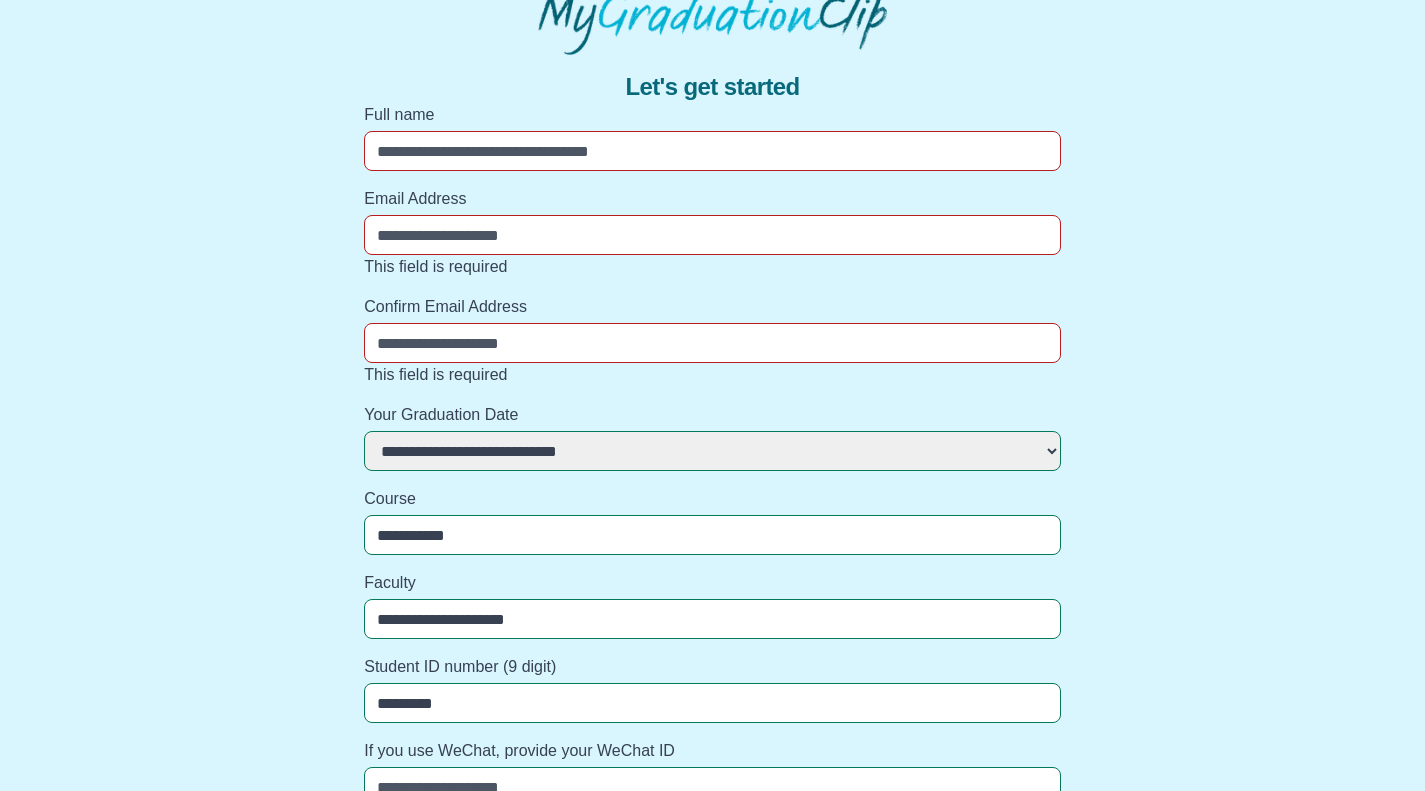 scroll, scrollTop: 85, scrollLeft: 0, axis: vertical 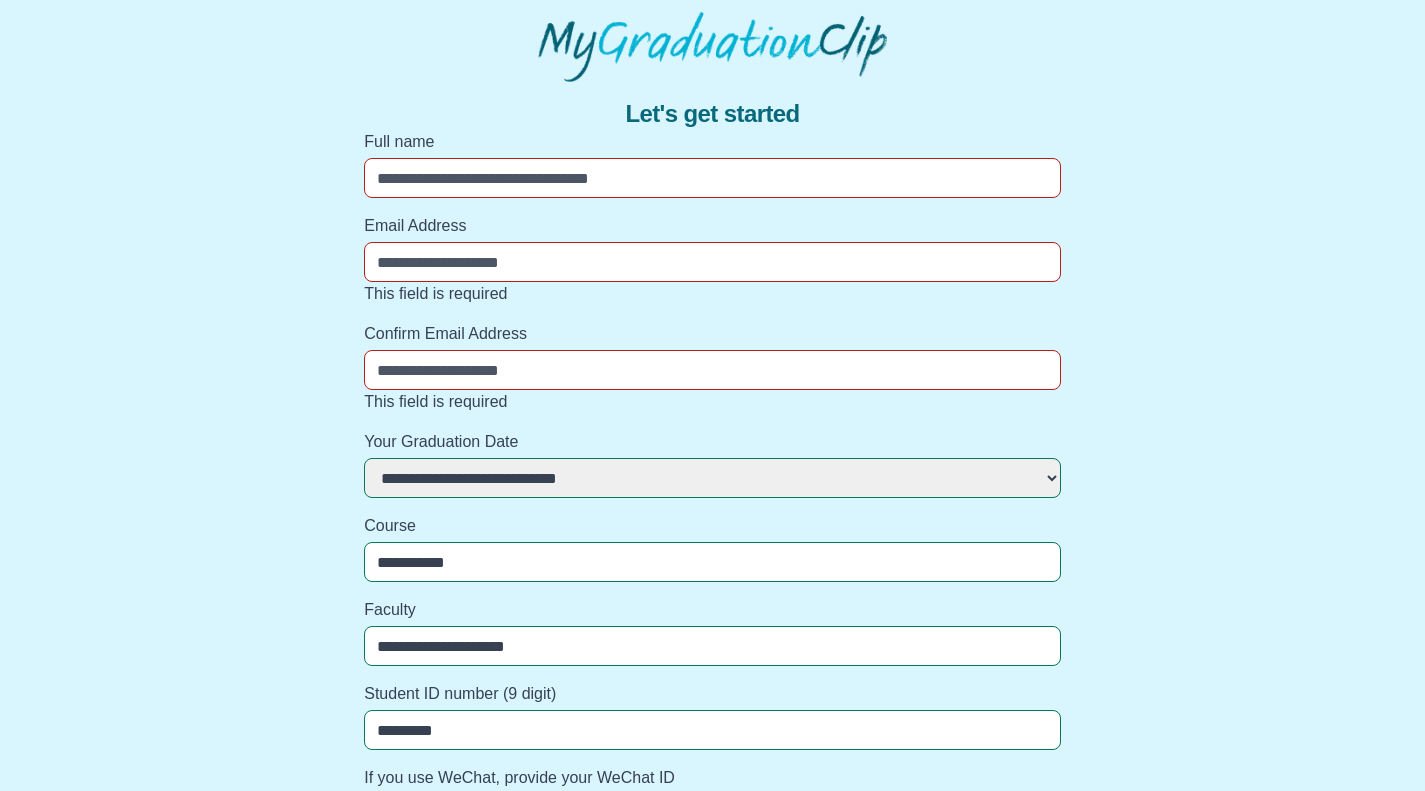 click on "Full name" at bounding box center [712, 178] 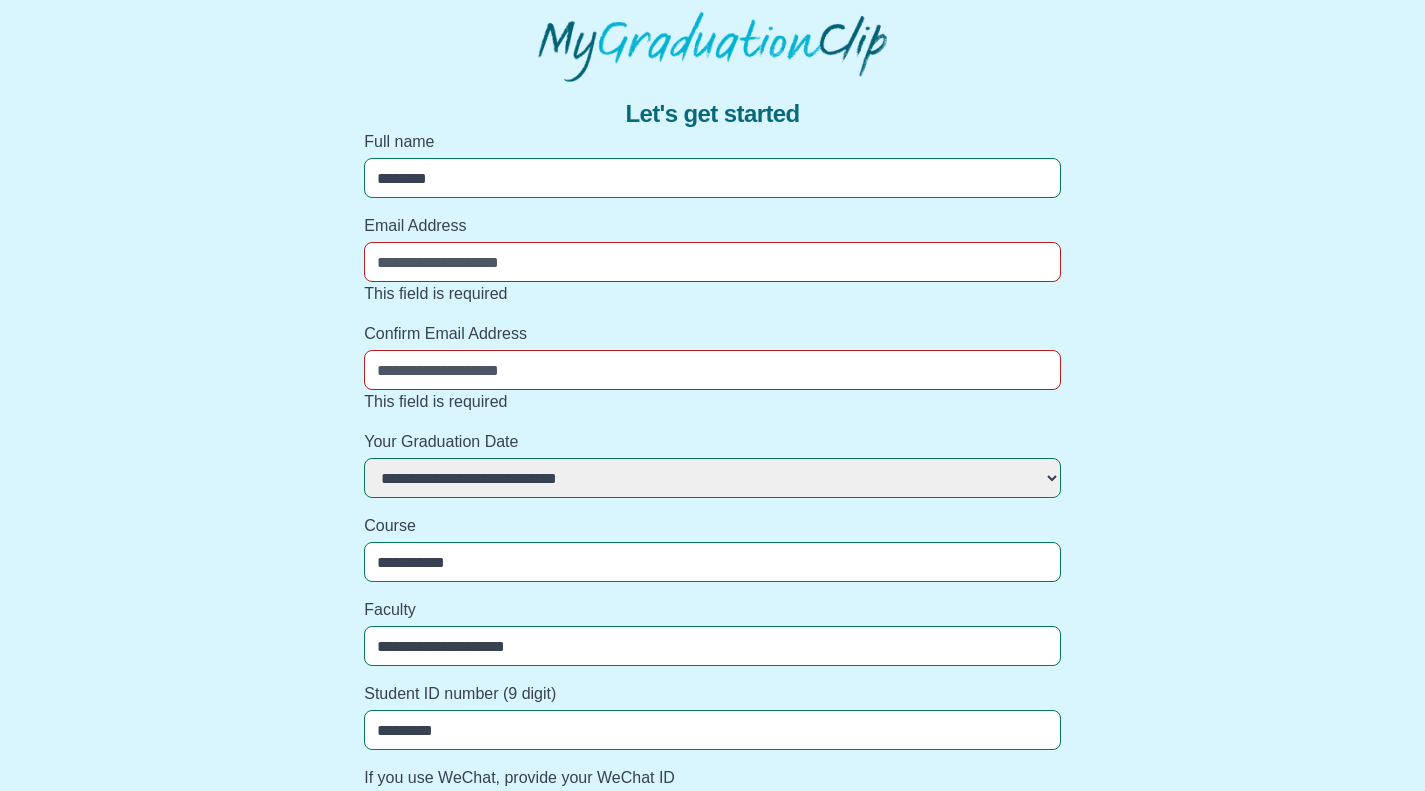 type on "**********" 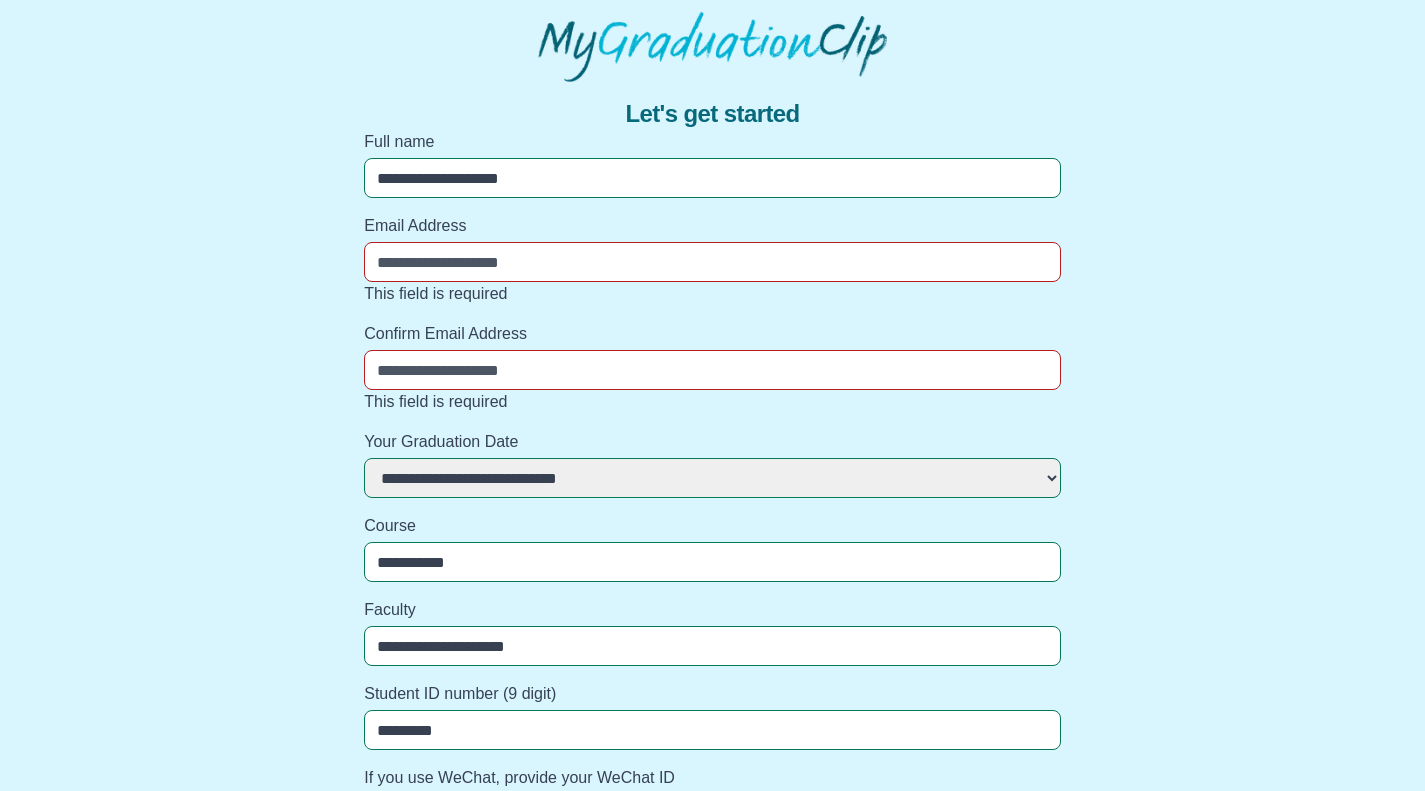 click on "Email Address" at bounding box center (712, 262) 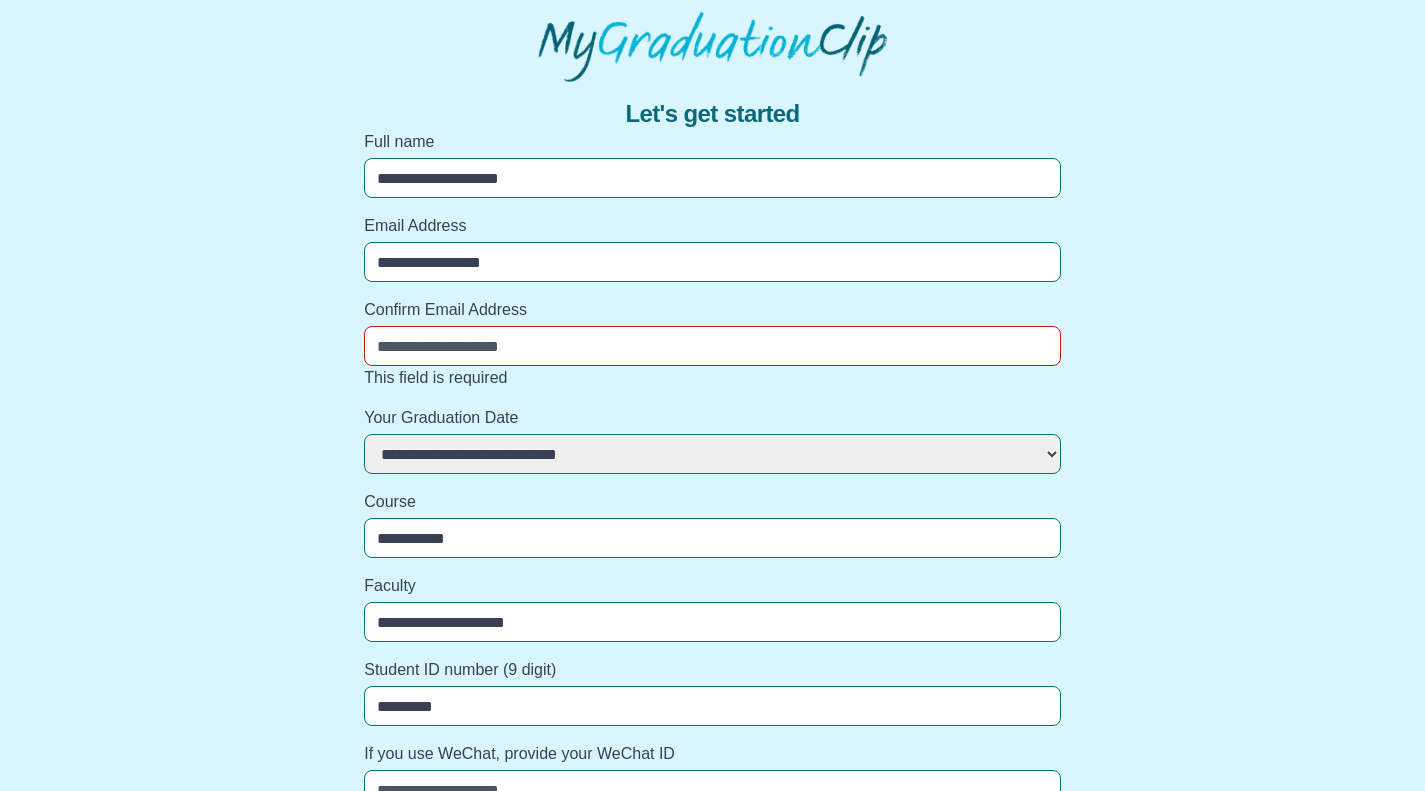 click on "Confirm Email Address" at bounding box center [712, 346] 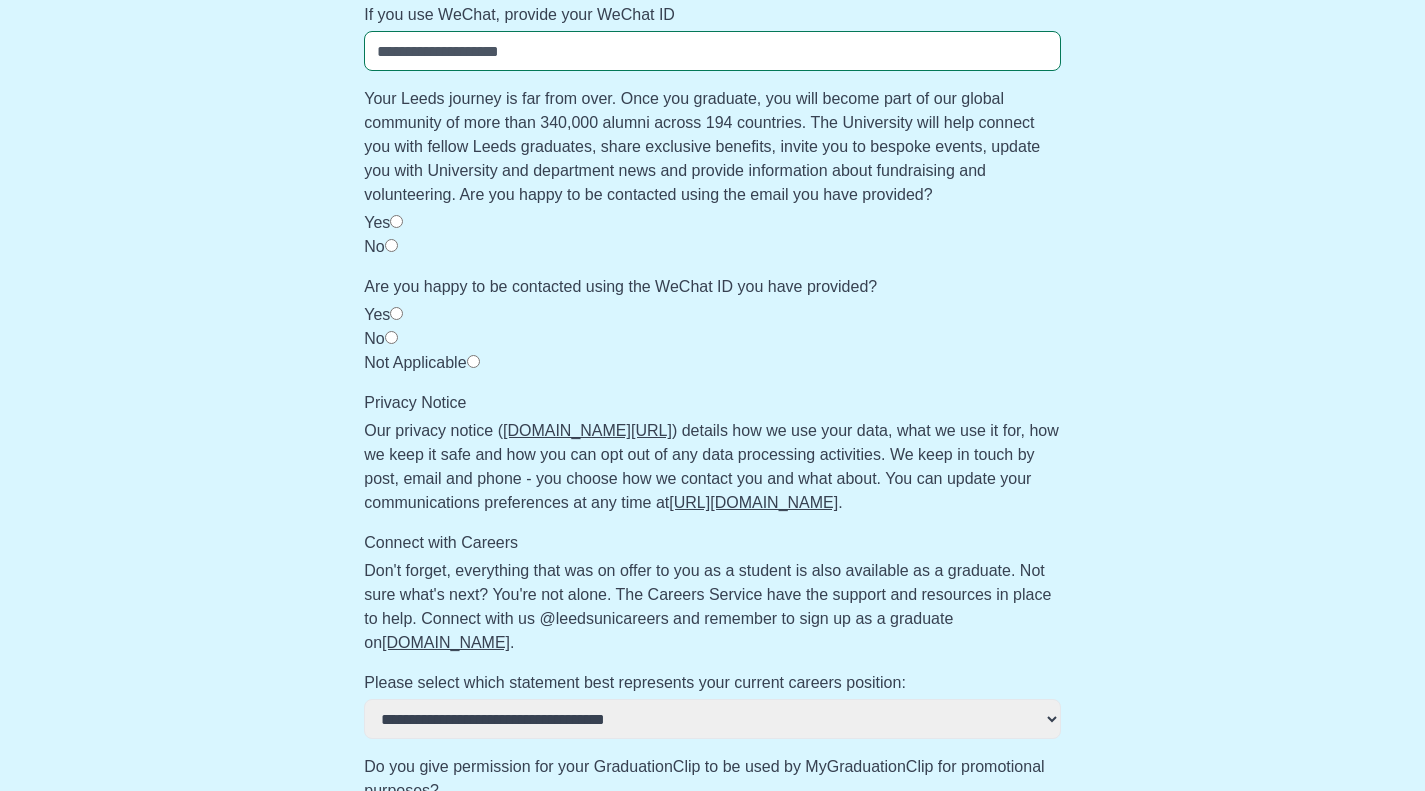 scroll, scrollTop: 958, scrollLeft: 0, axis: vertical 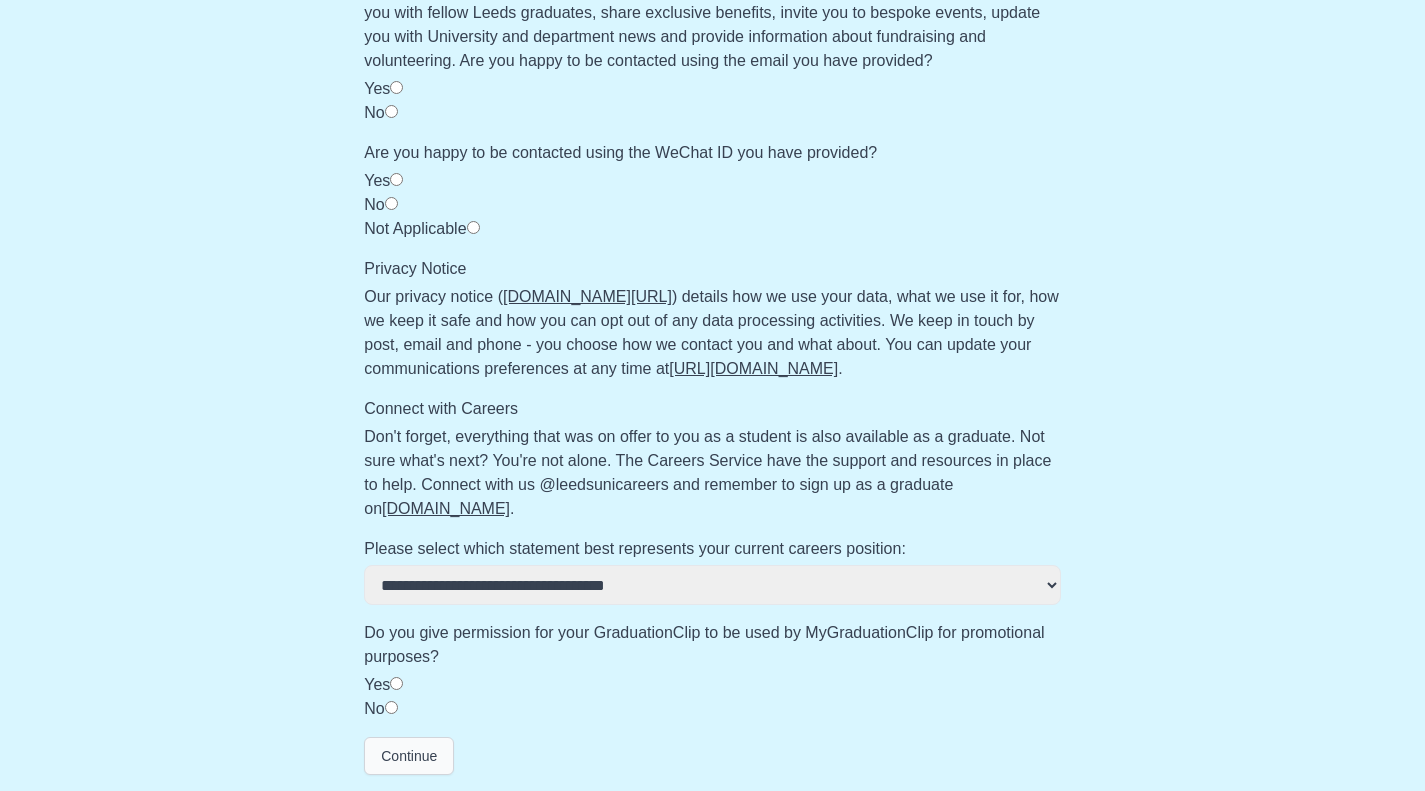 type on "**********" 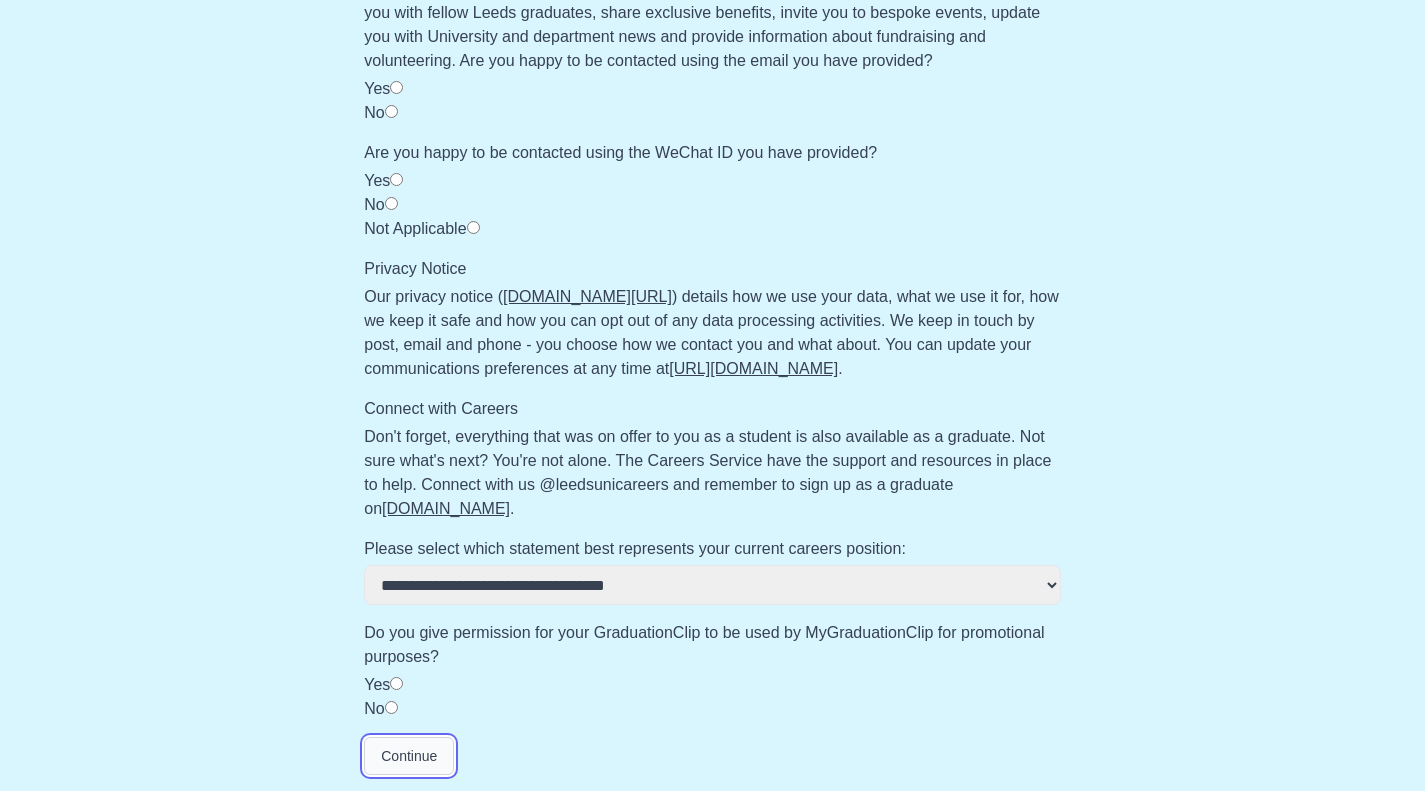 click on "Continue" at bounding box center (409, 756) 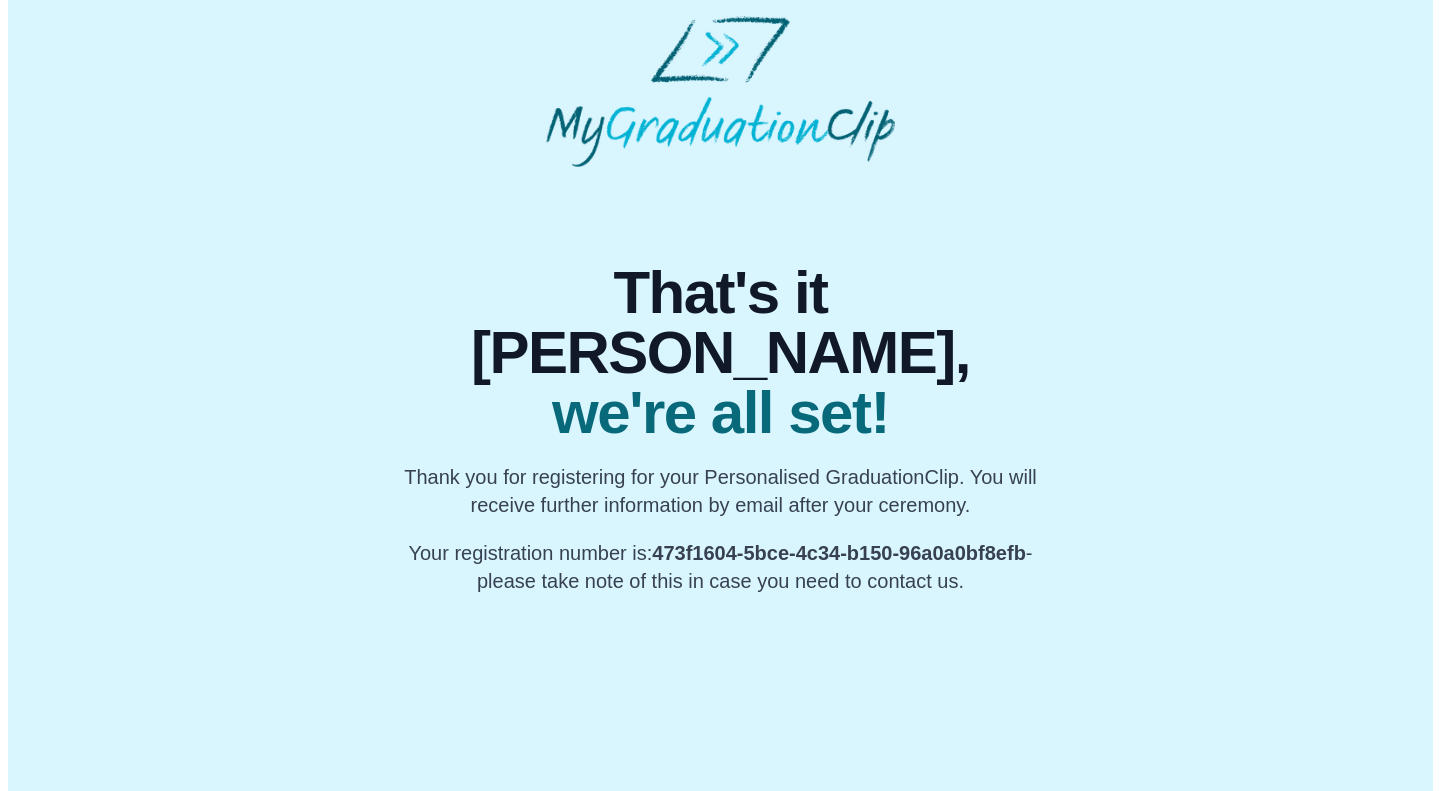 scroll, scrollTop: 0, scrollLeft: 0, axis: both 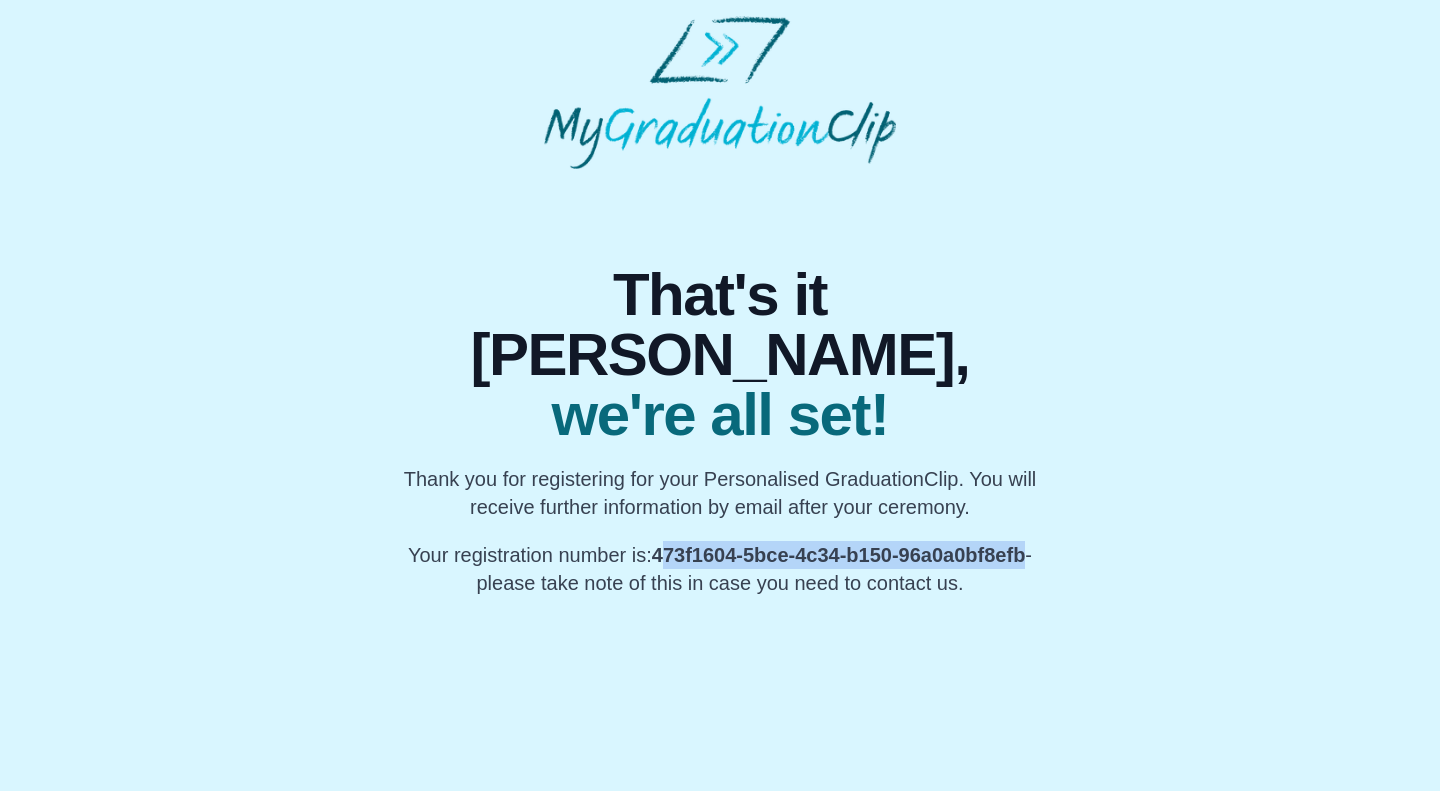 drag, startPoint x: 658, startPoint y: 499, endPoint x: 1022, endPoint y: 494, distance: 364.03433 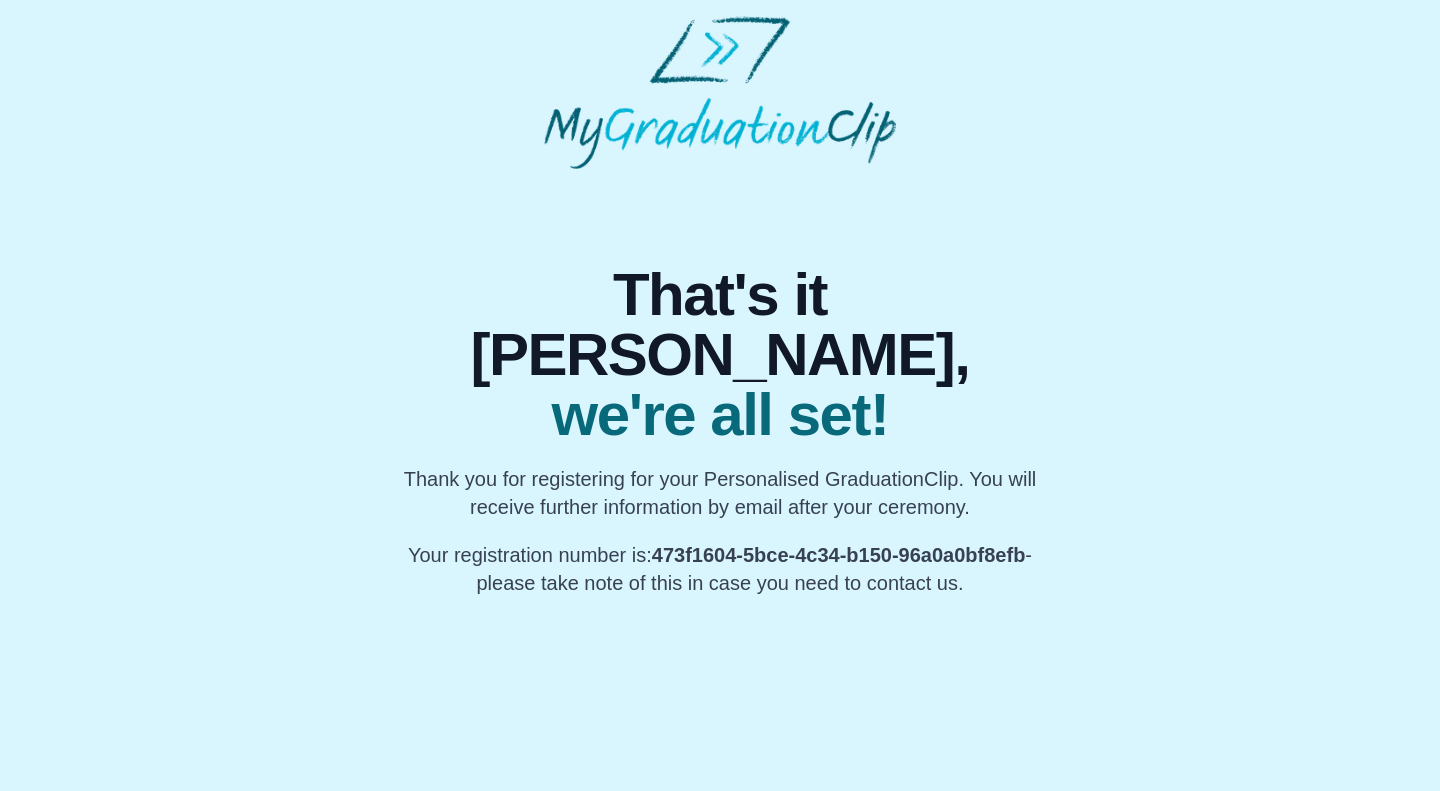 click on "That's it [PERSON_NAME], we're all set!  Thank you for registering for your Personalised GraduationClip. You will receive further information by email after your ceremony.   Your registration number is:  473f1604-5bce-4c34-b150-96a0a0bf8efb  - please take note of this in case you need to contact us." at bounding box center (720, 306) 